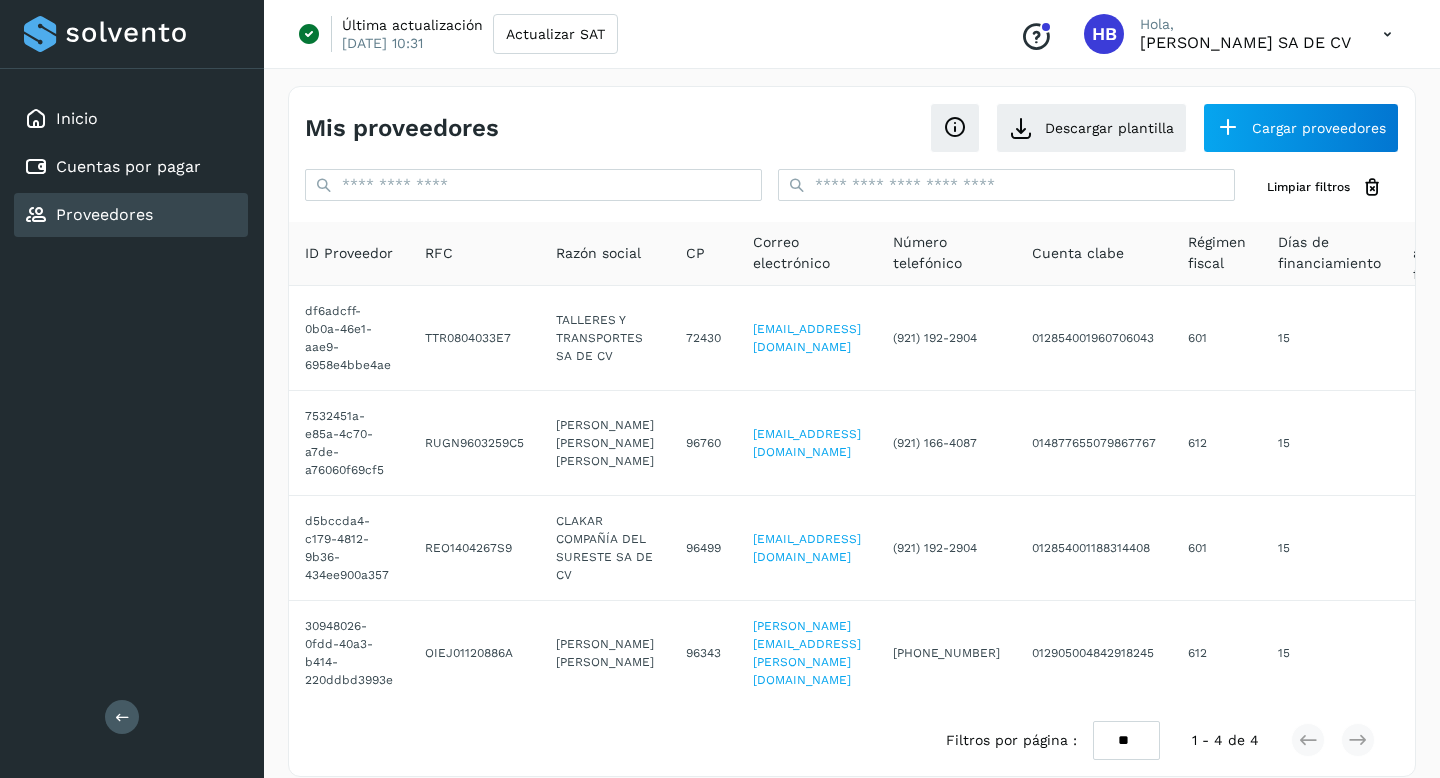scroll, scrollTop: 0, scrollLeft: 0, axis: both 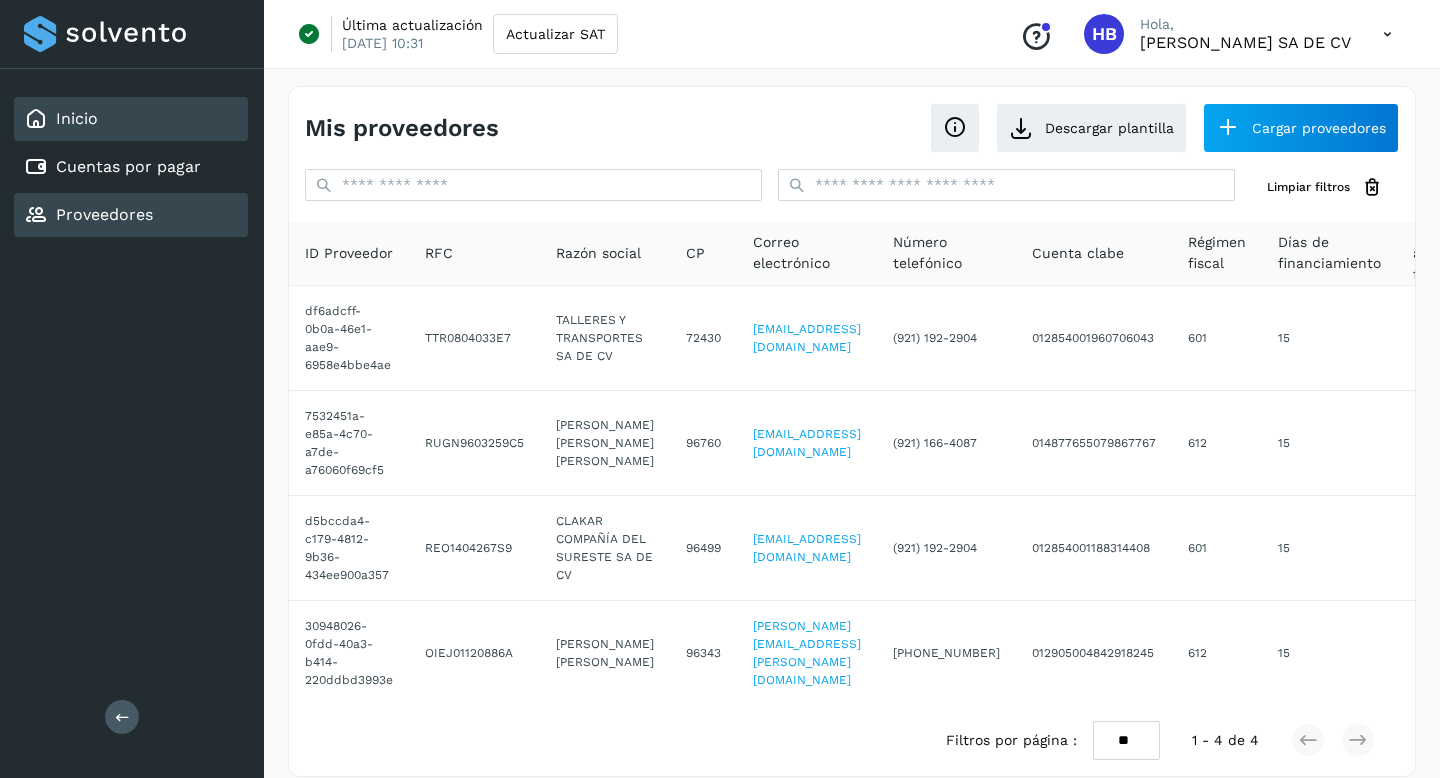 click on "Inicio" 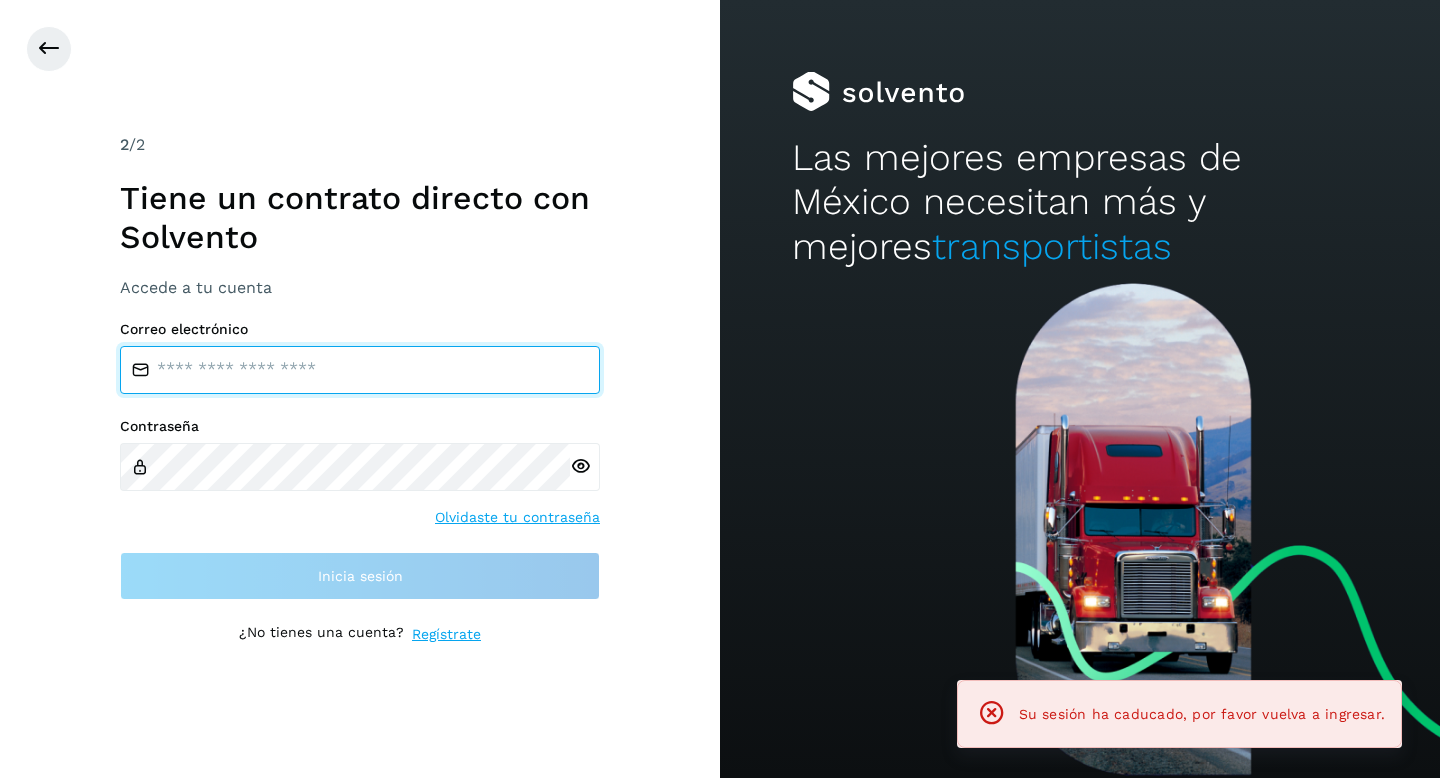 click at bounding box center [360, 370] 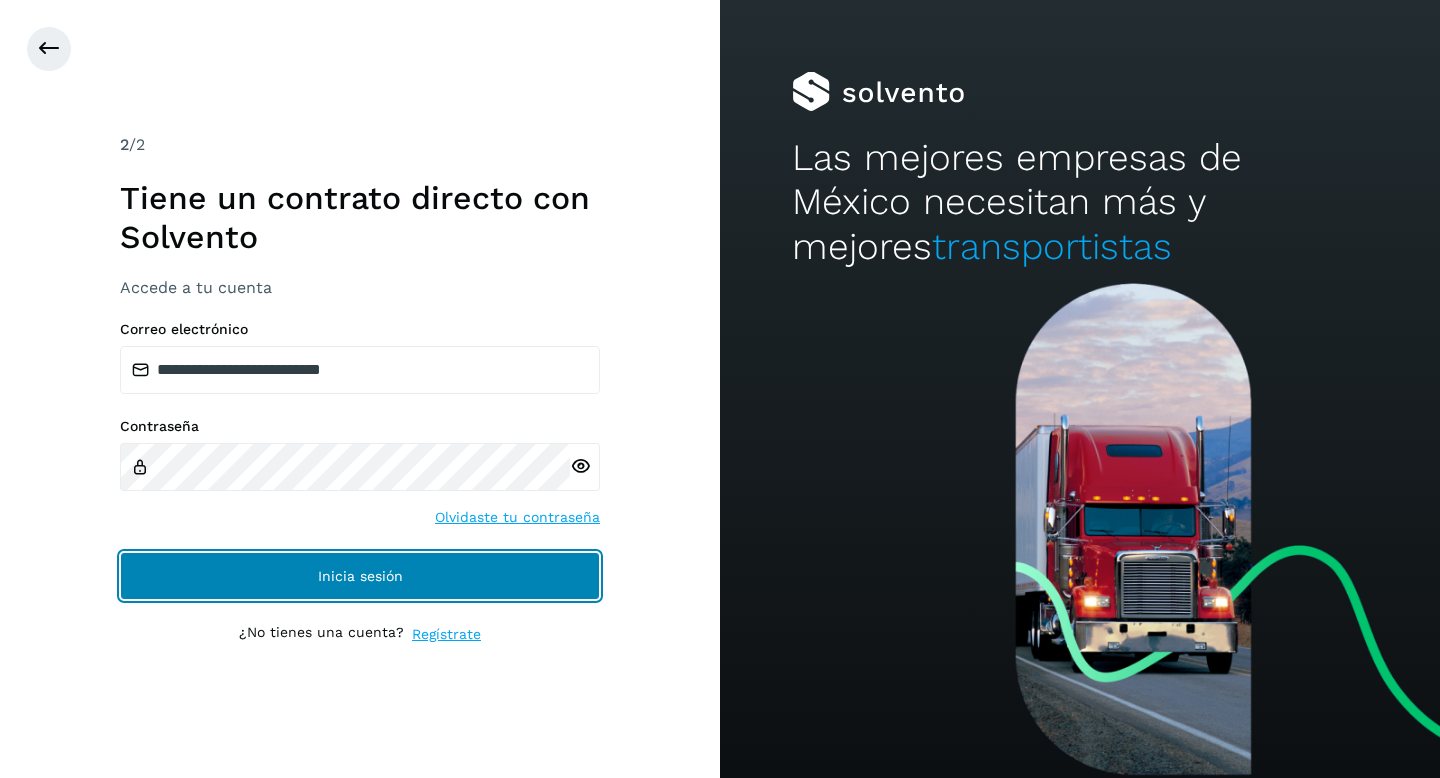 click on "Inicia sesión" at bounding box center (360, 576) 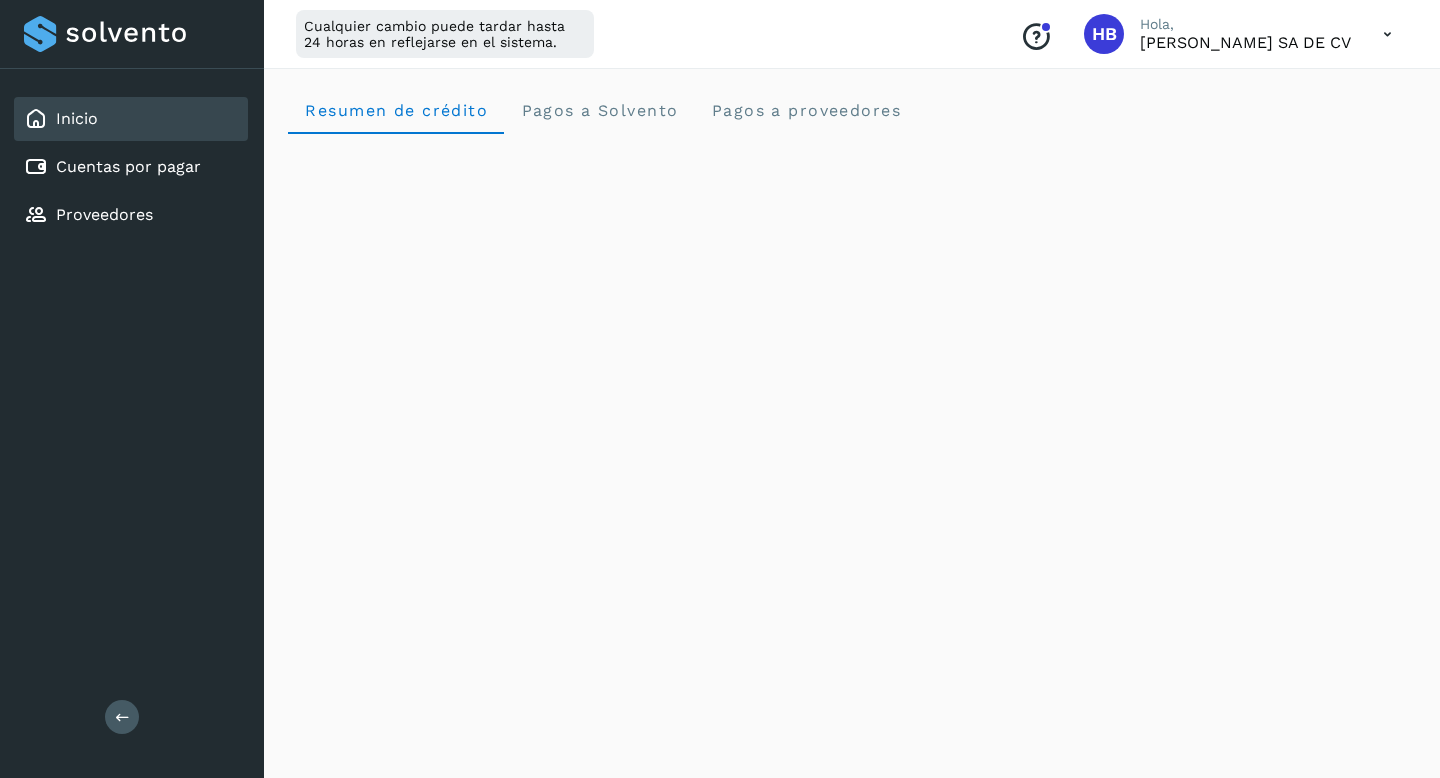 click on "Resumen de crédito Pagos a Solvento Pagos a proveedores" at bounding box center (852, 110) 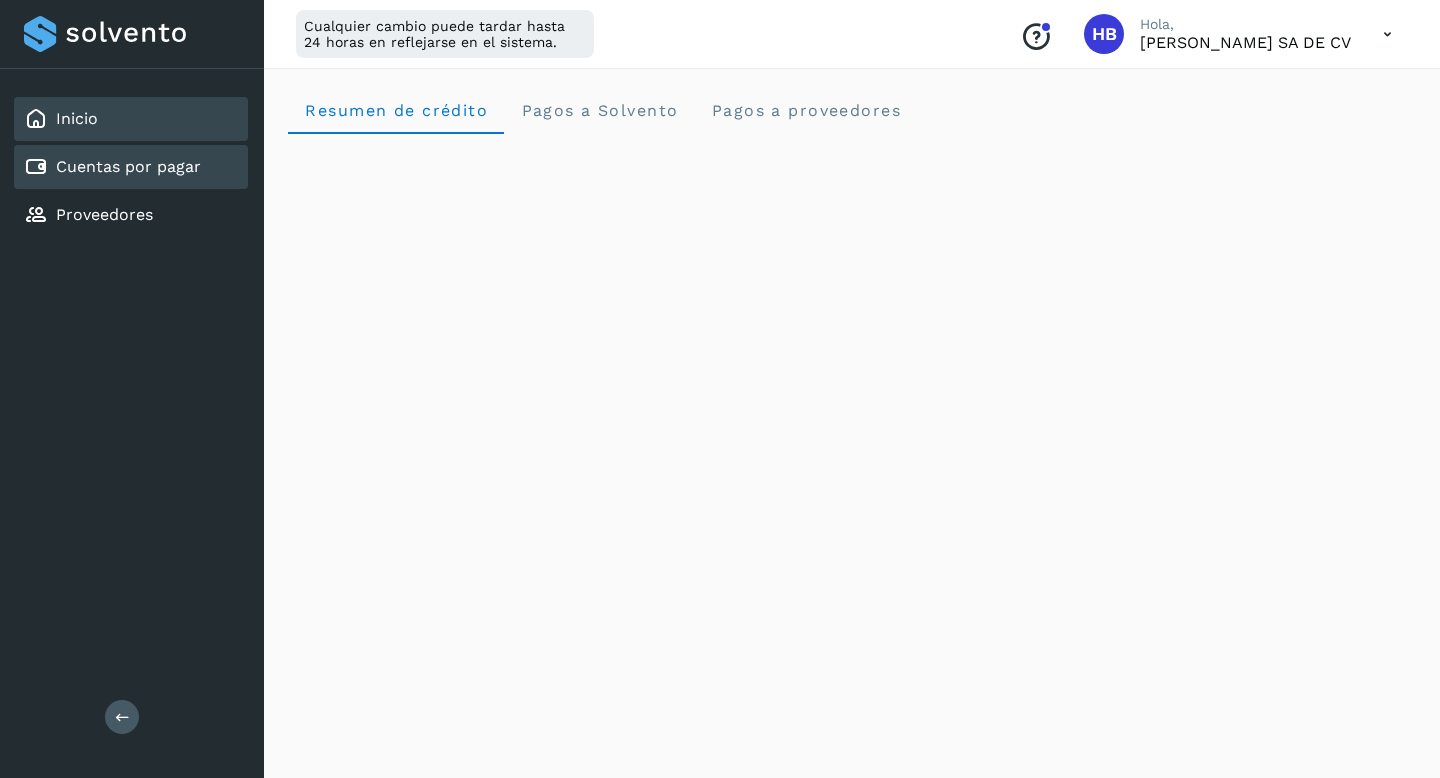 click on "Cuentas por pagar" 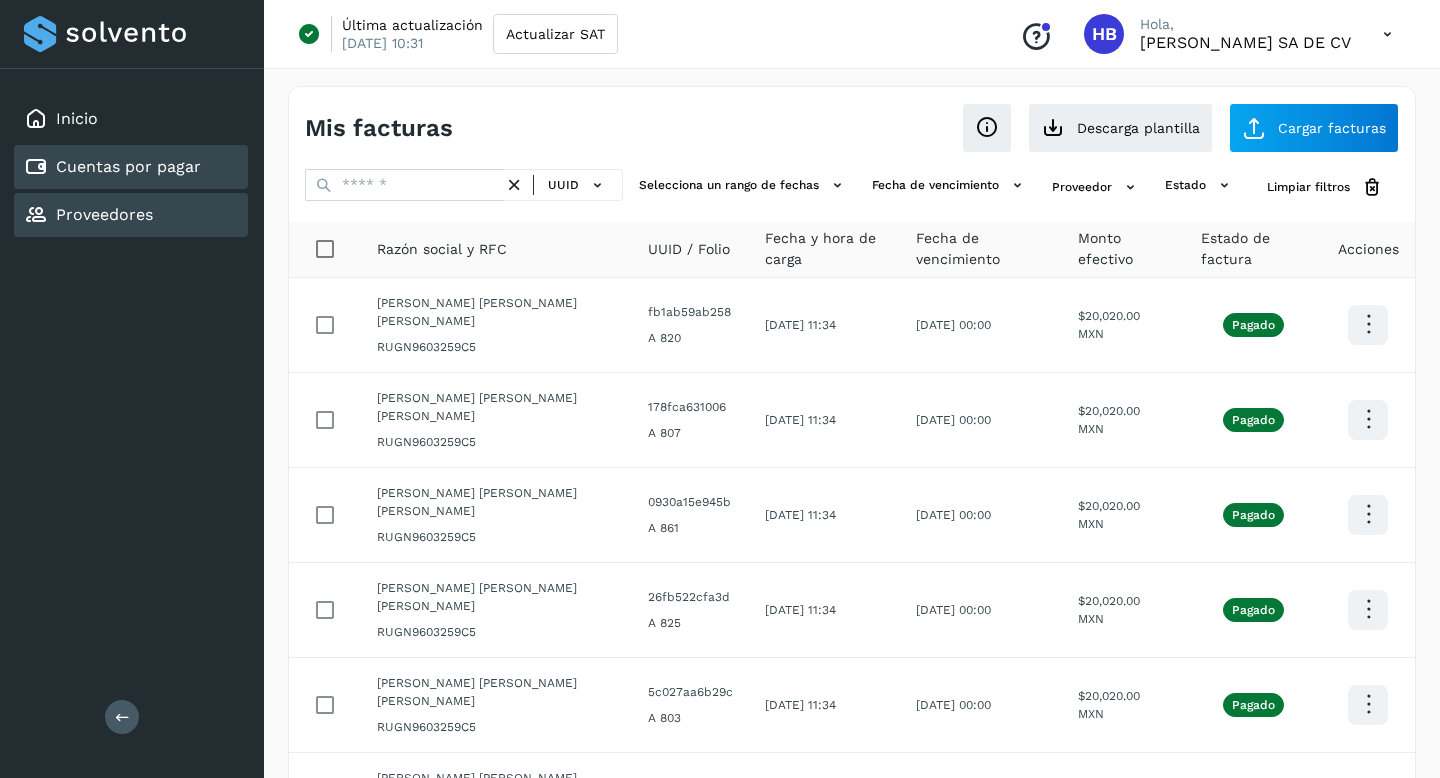click on "Proveedores" 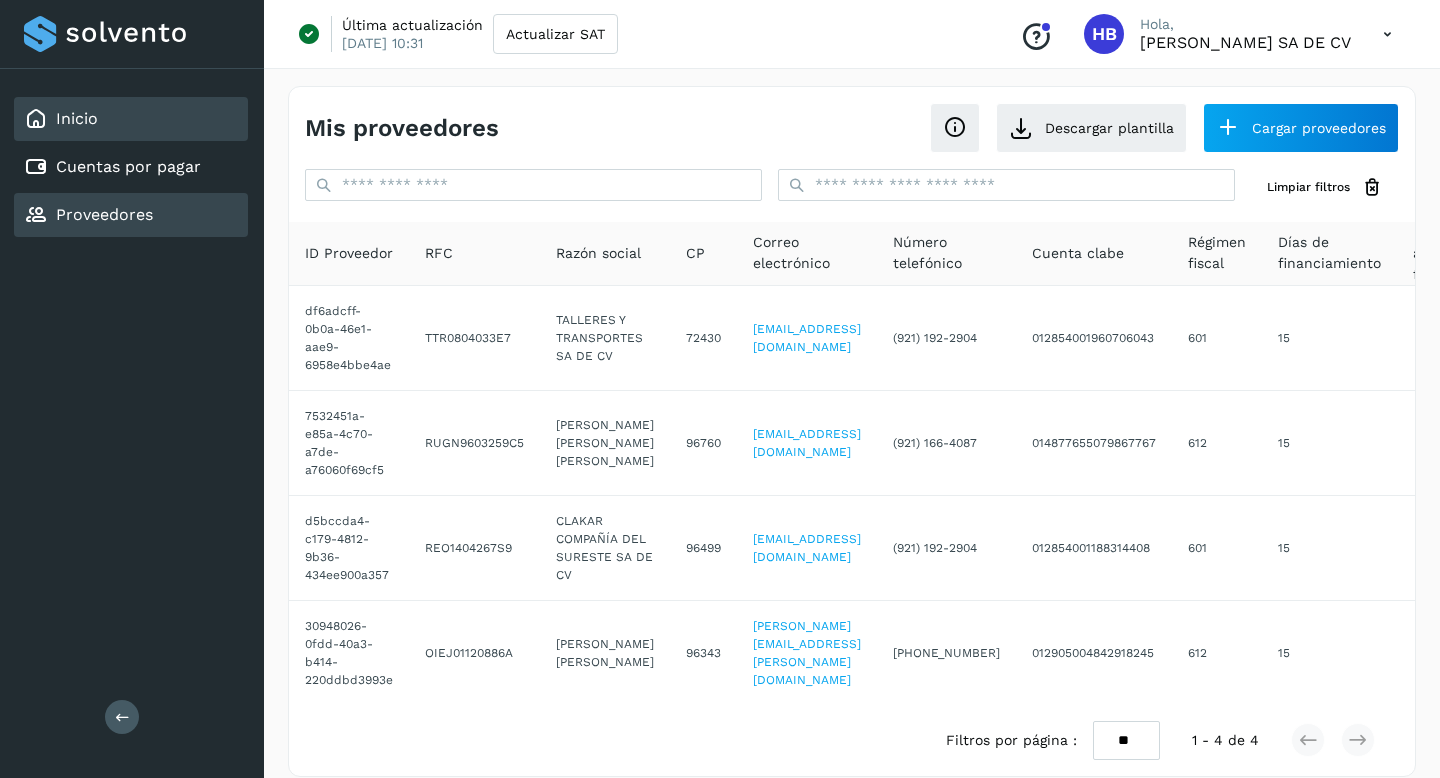 click on "Inicio" 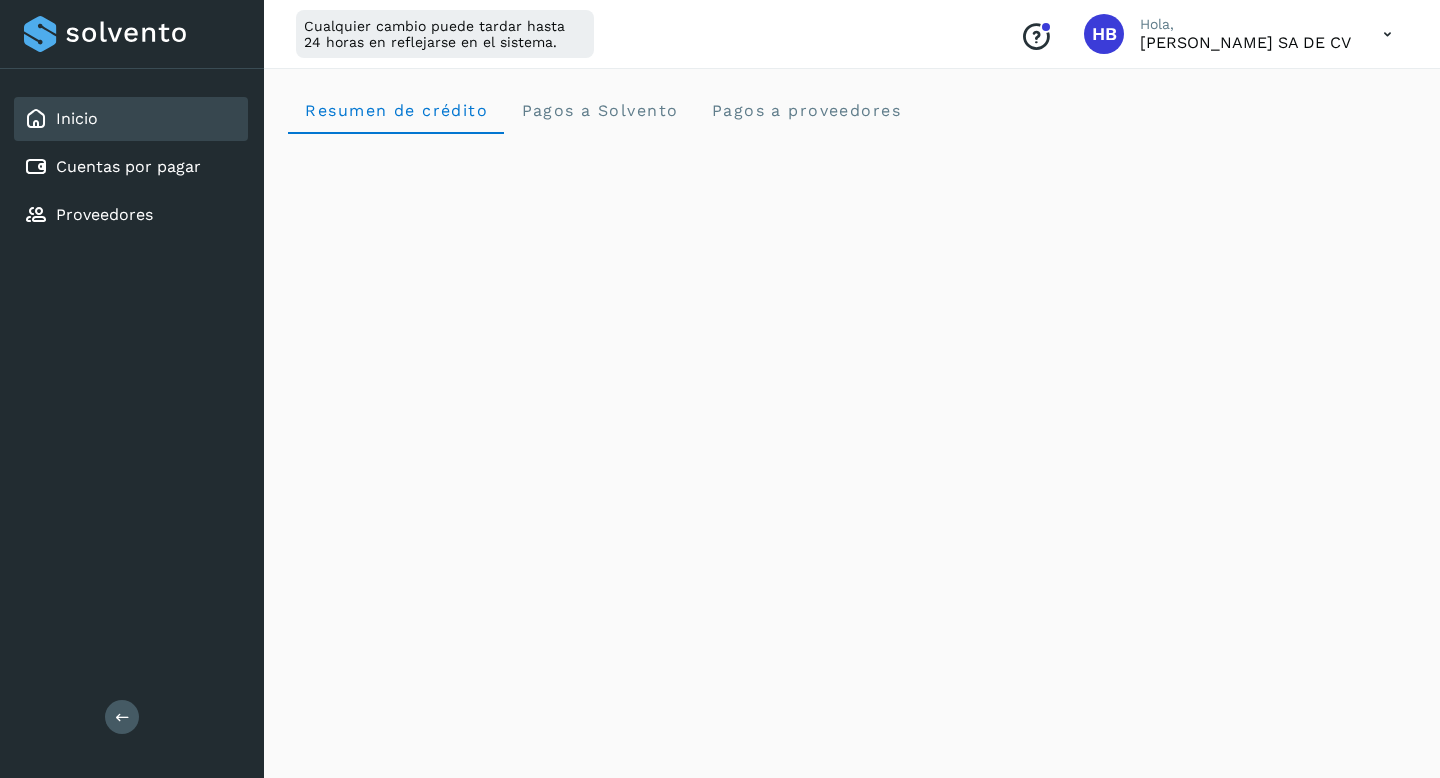 click at bounding box center (1387, 34) 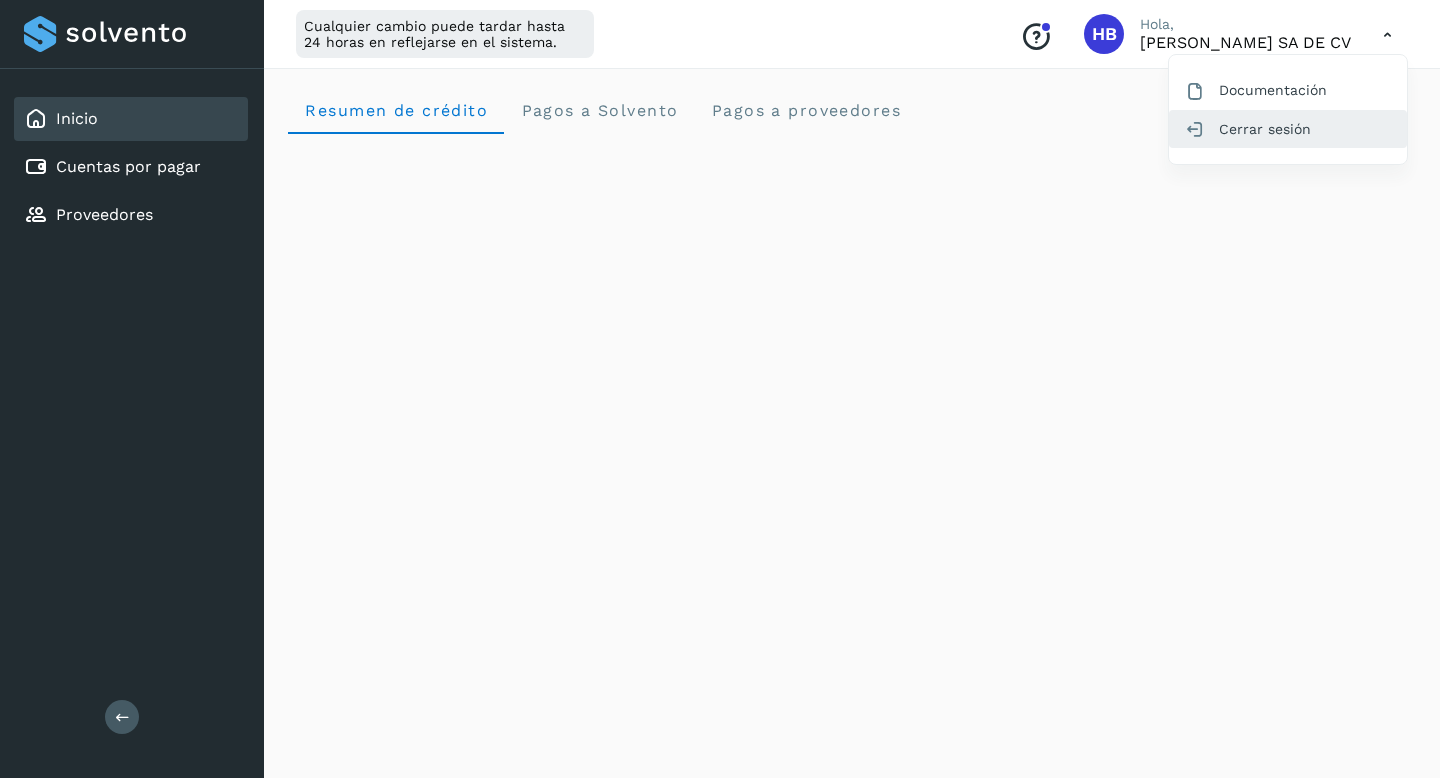 click on "Cerrar sesión" 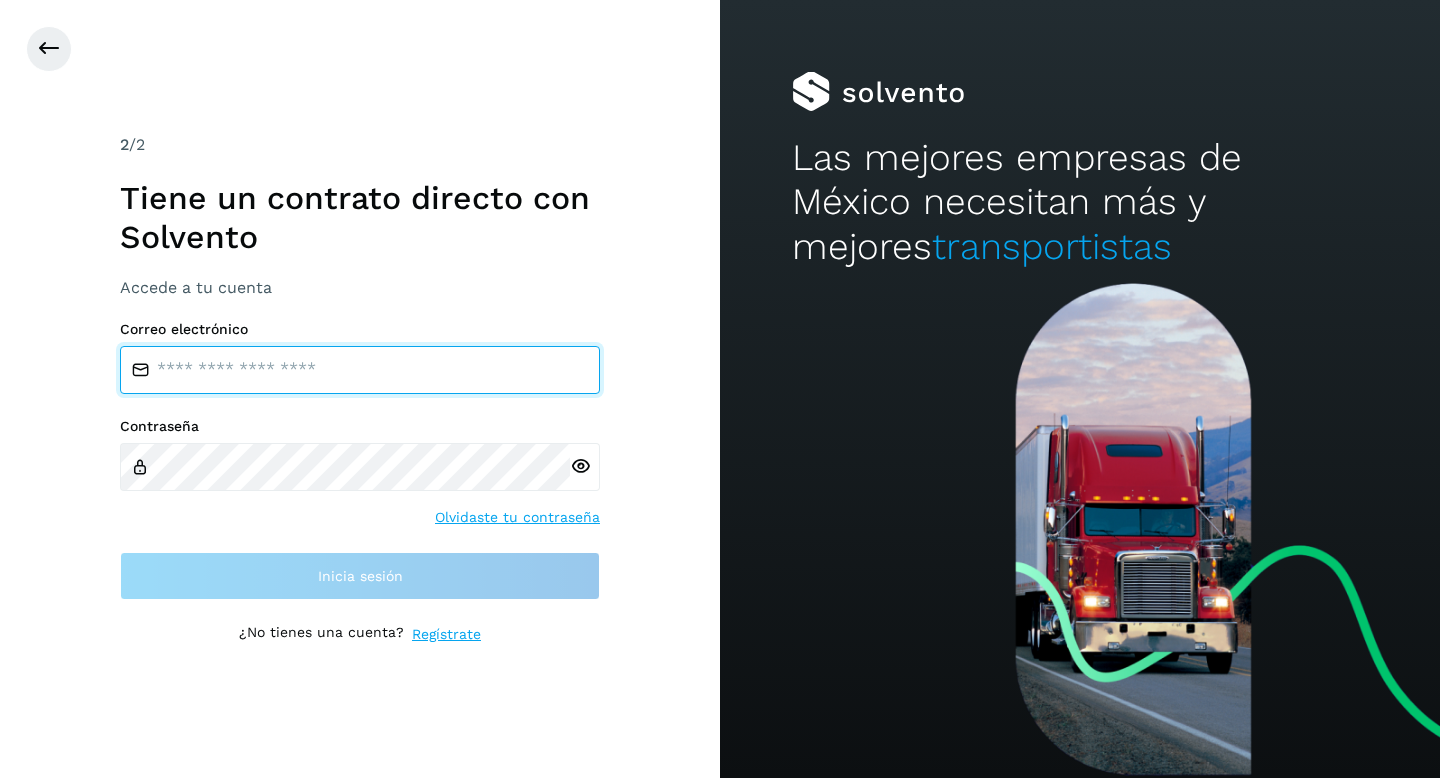 click at bounding box center [360, 370] 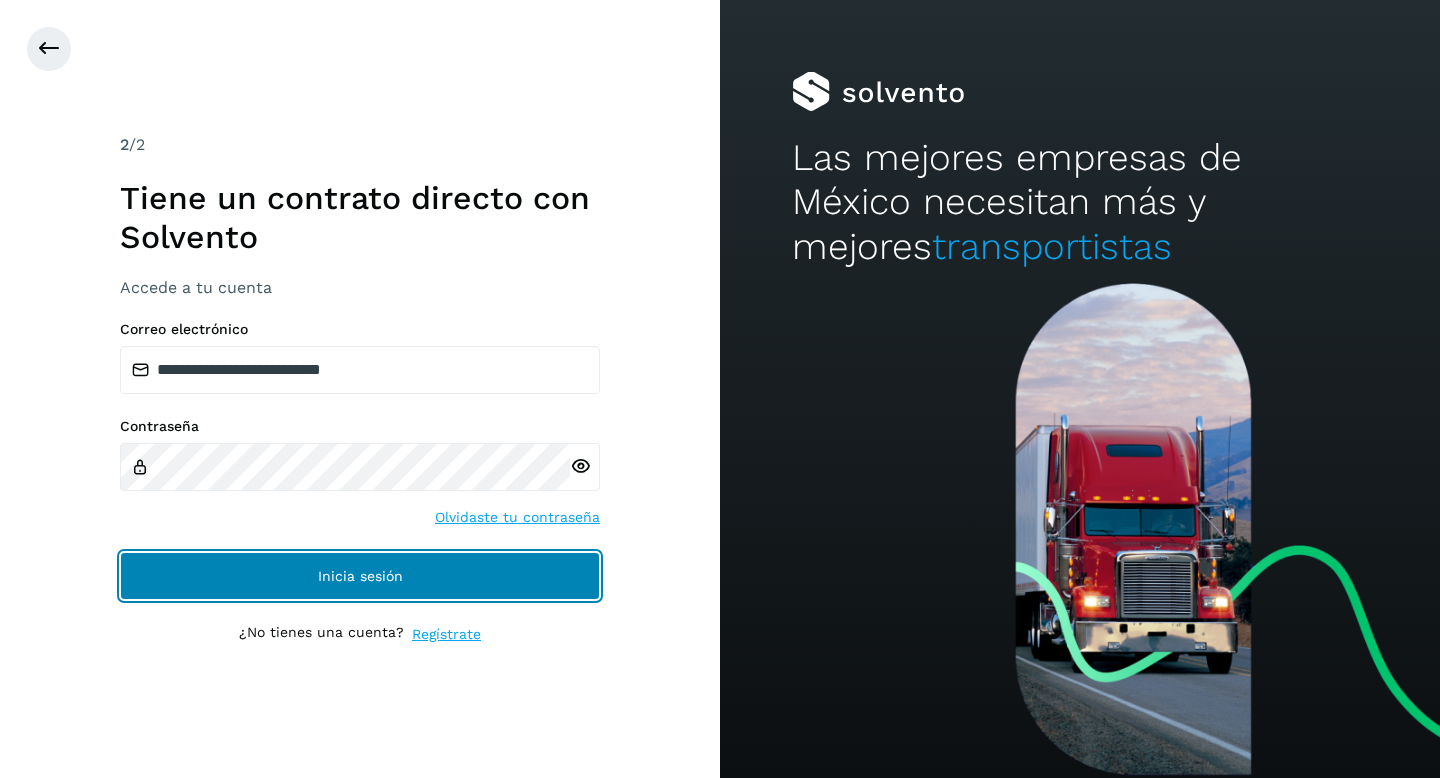 click on "Inicia sesión" at bounding box center [360, 576] 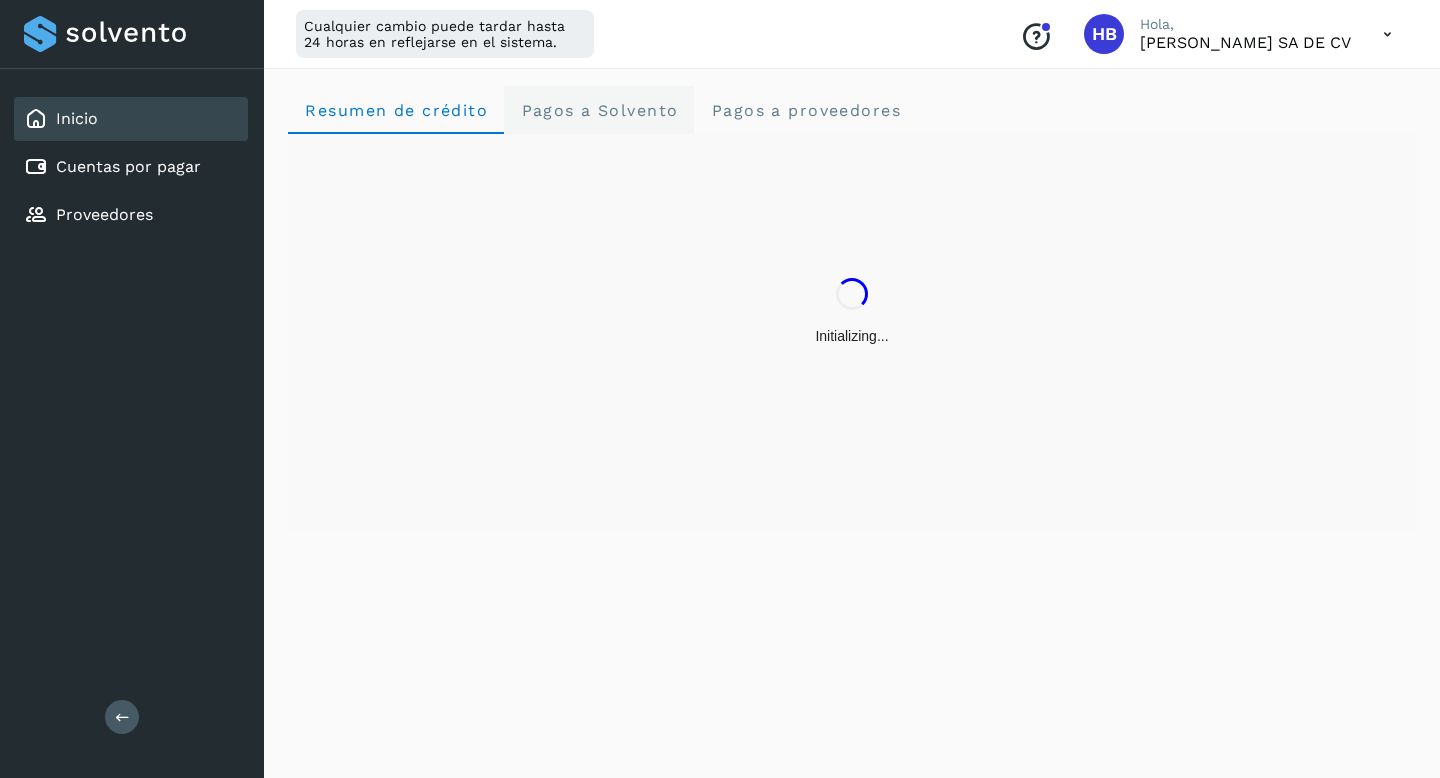 click on "Pagos a Solvento" 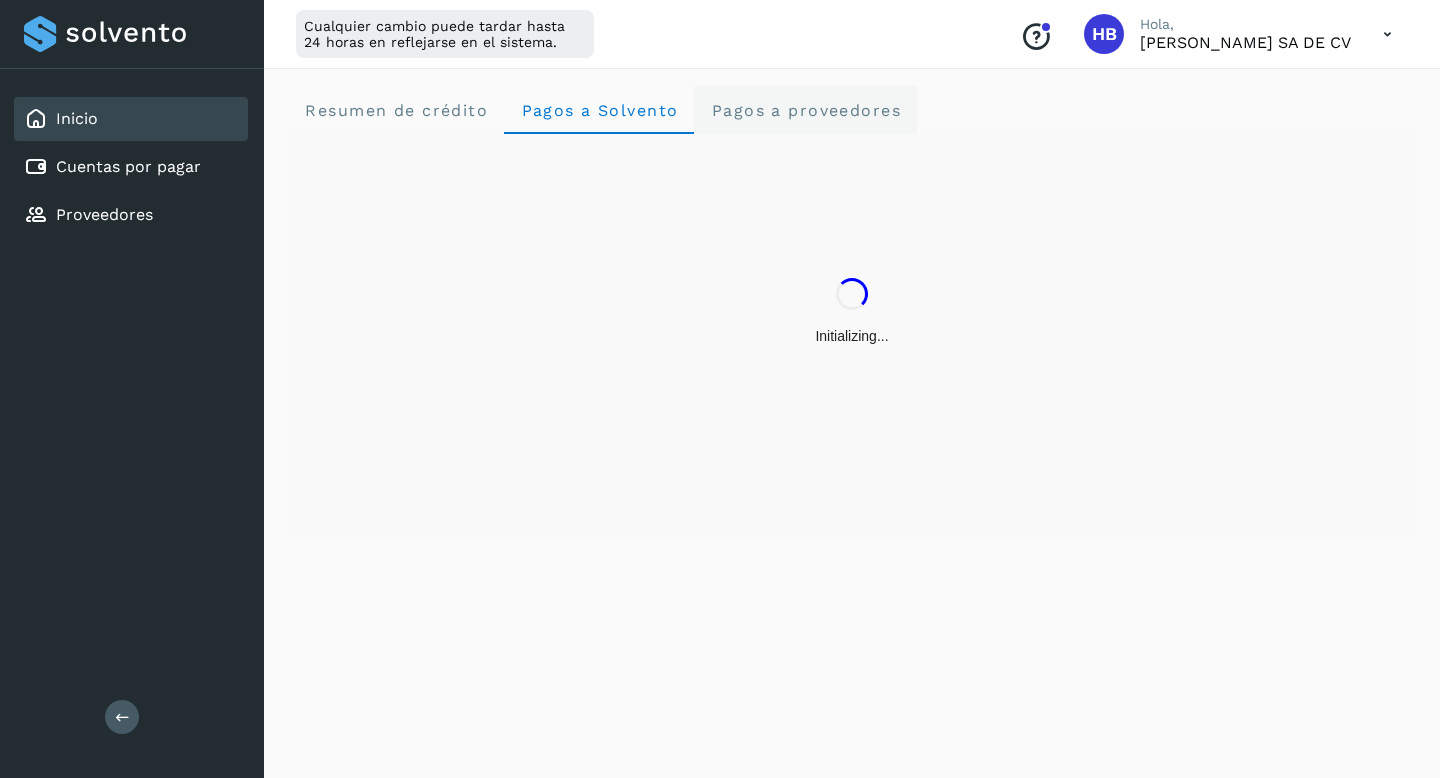 click on "Pagos a proveedores" 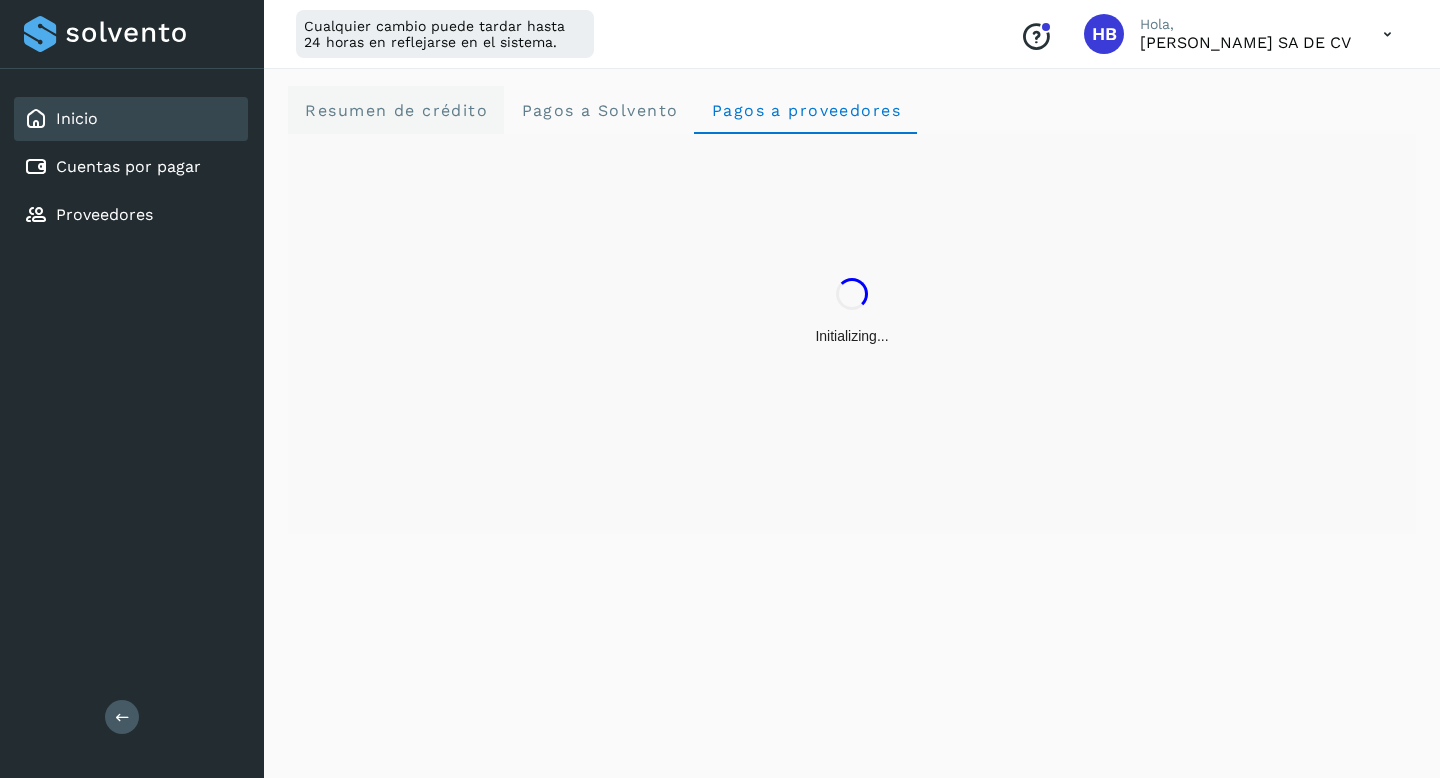 click on "Resumen de crédito" 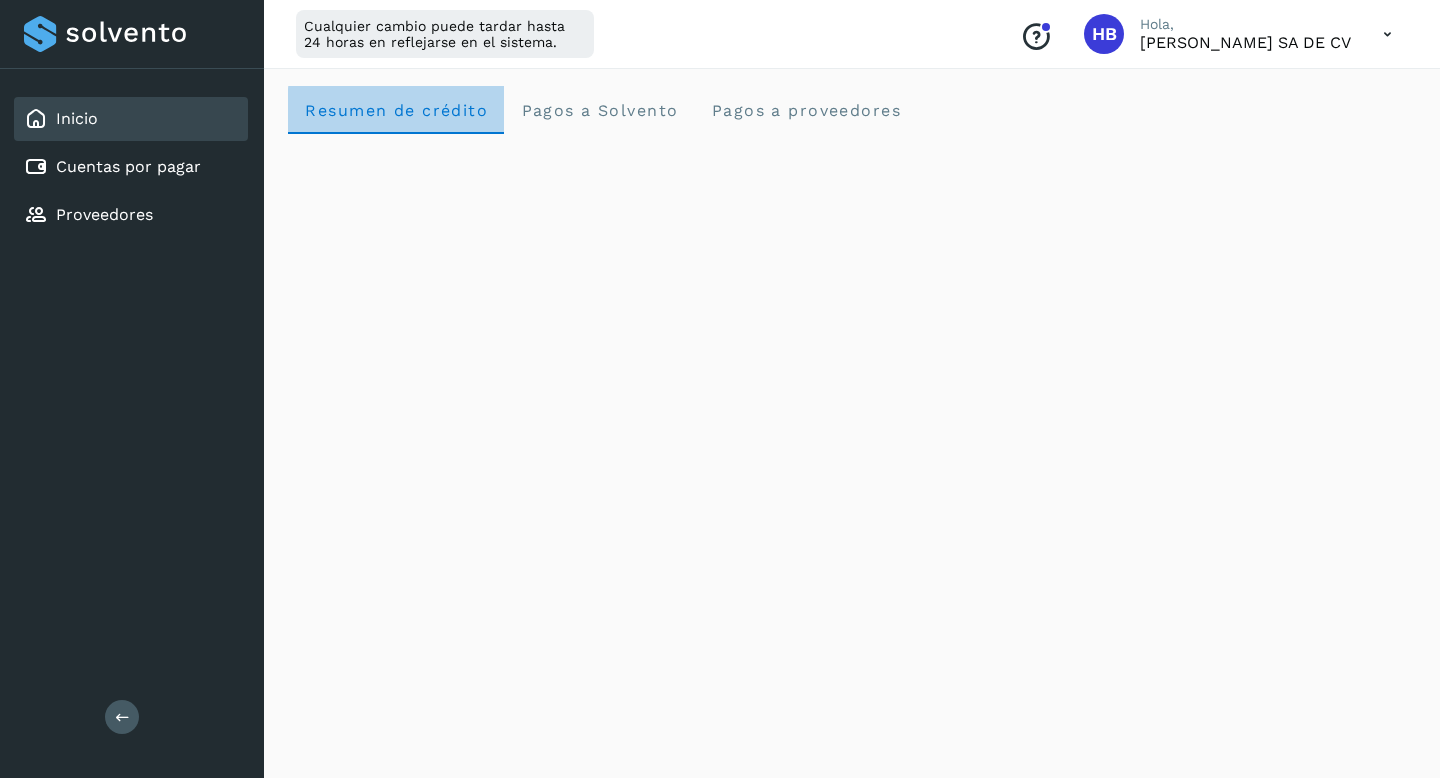 click on "Resumen de crédito" 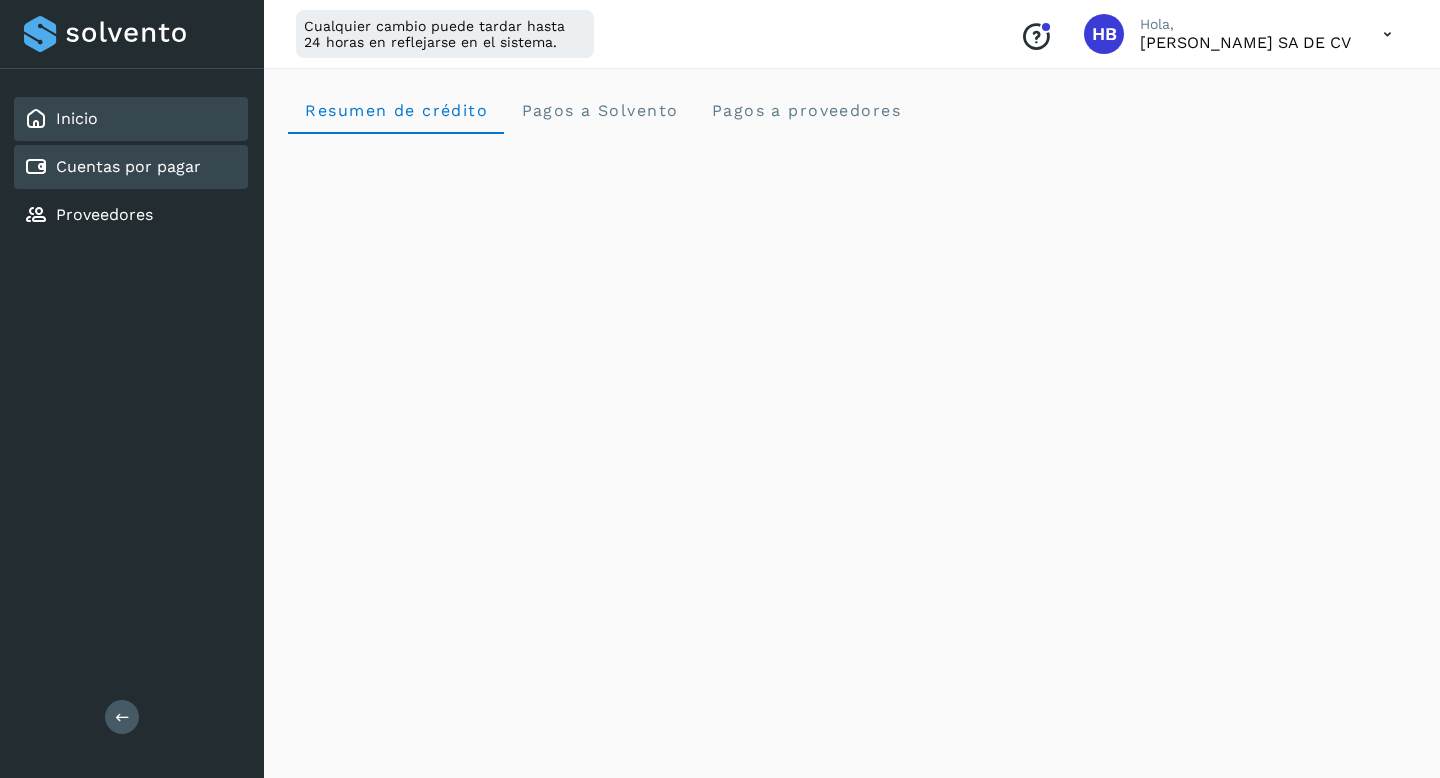 click on "Cuentas por pagar" at bounding box center (112, 167) 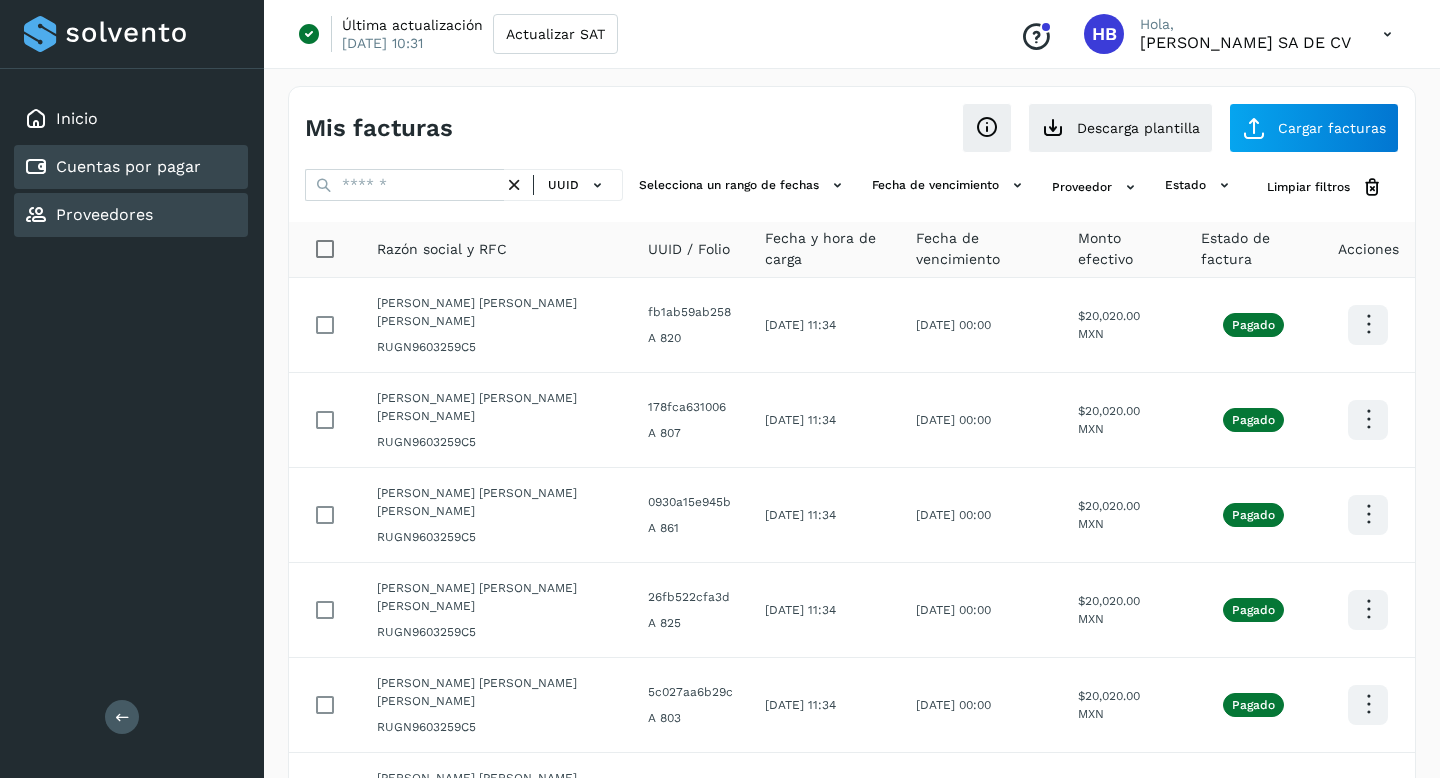 click on "Proveedores" 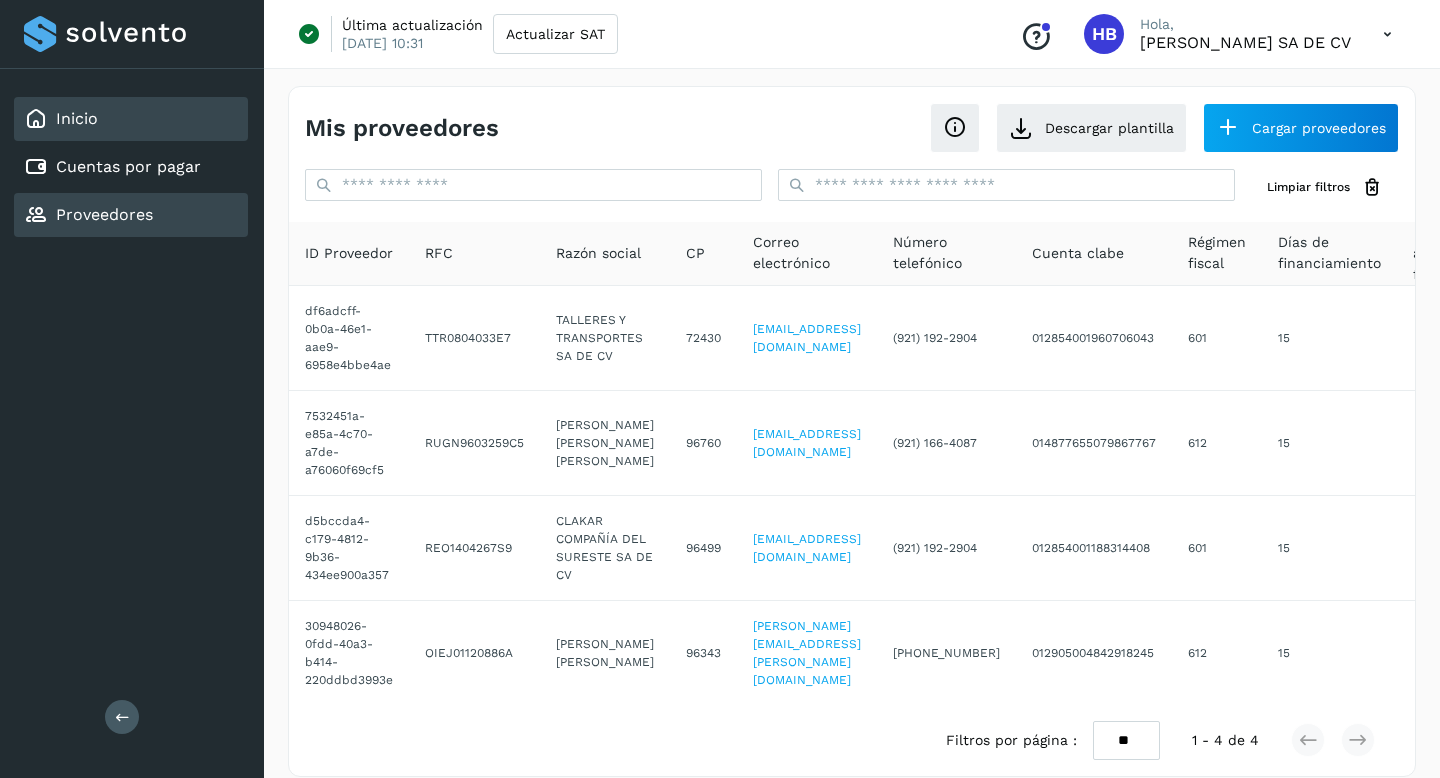 click on "Inicio" 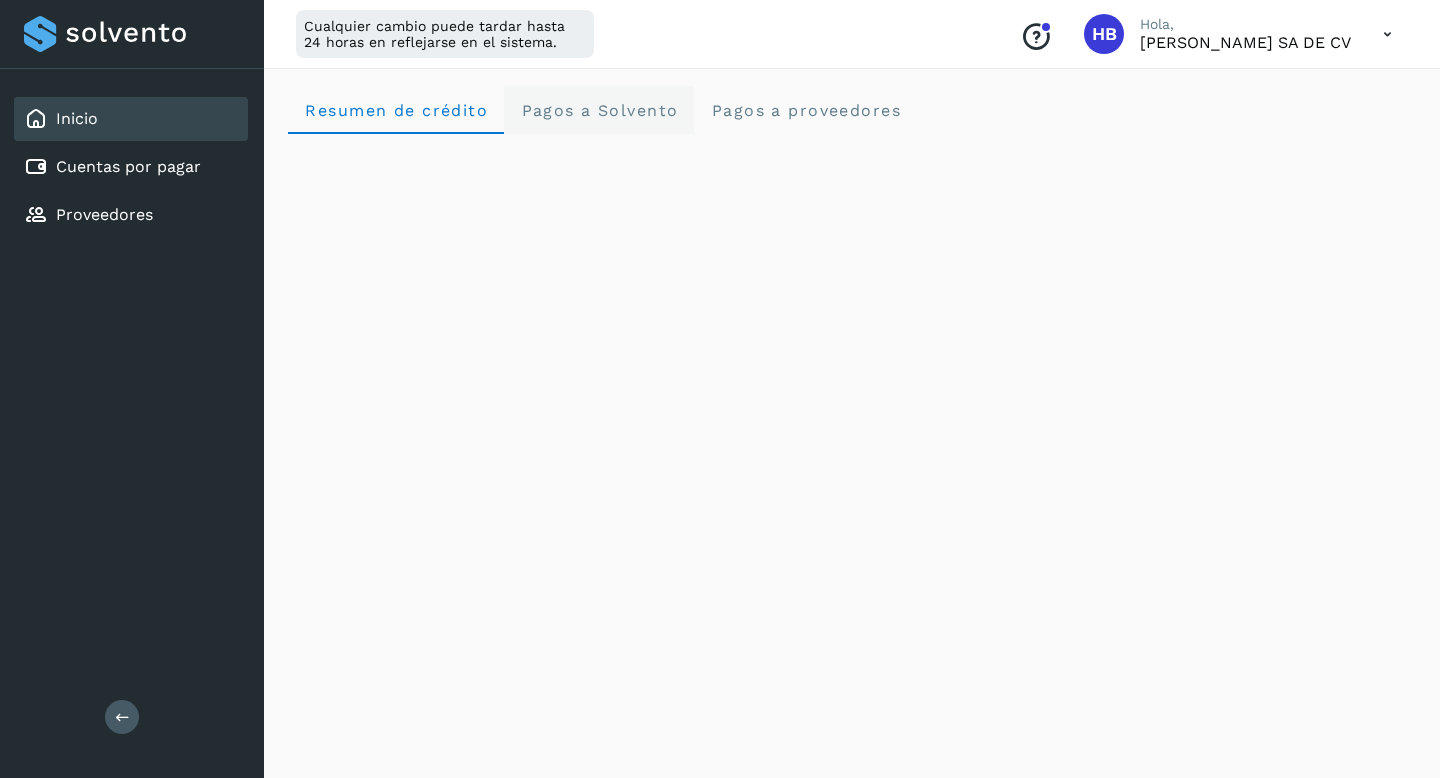 click on "Pagos a Solvento" 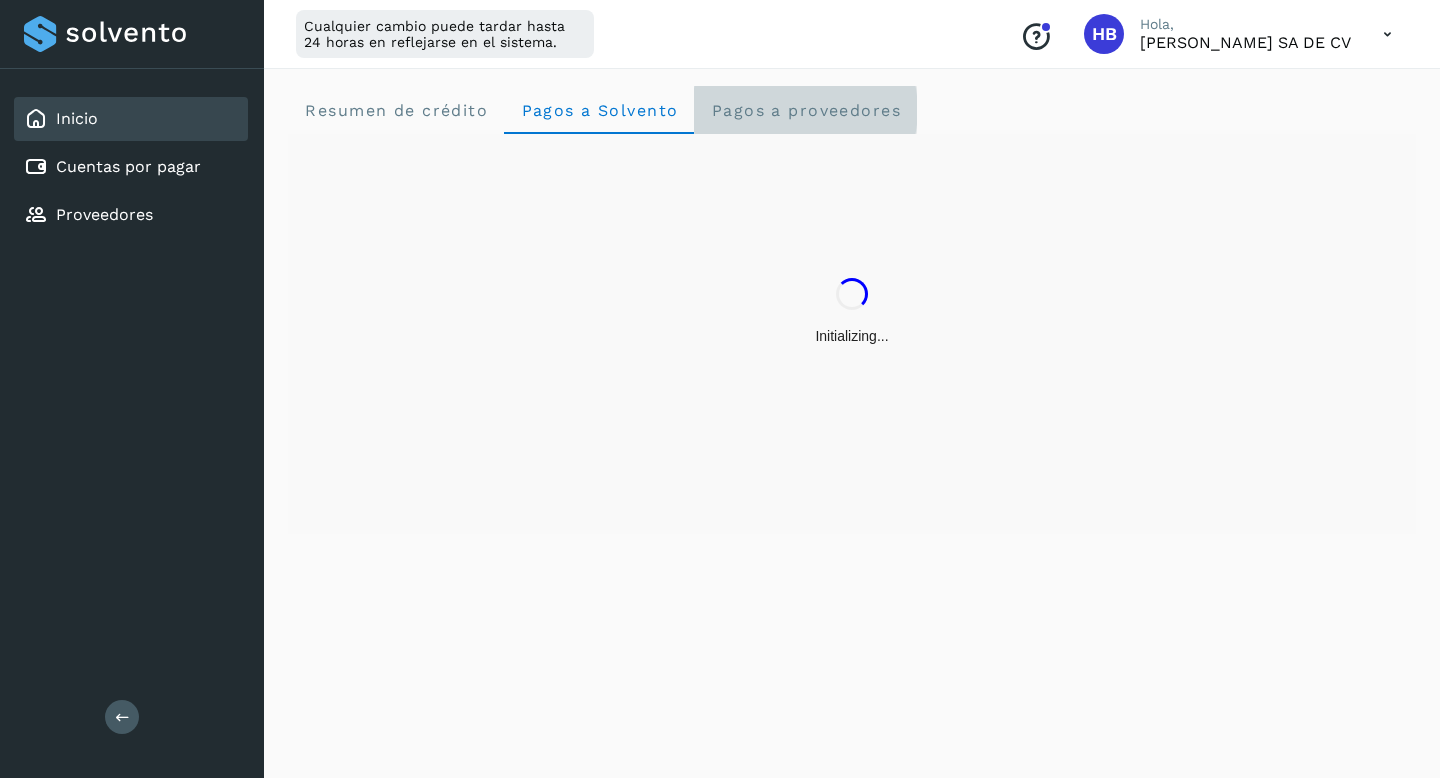 click on "Pagos a proveedores" 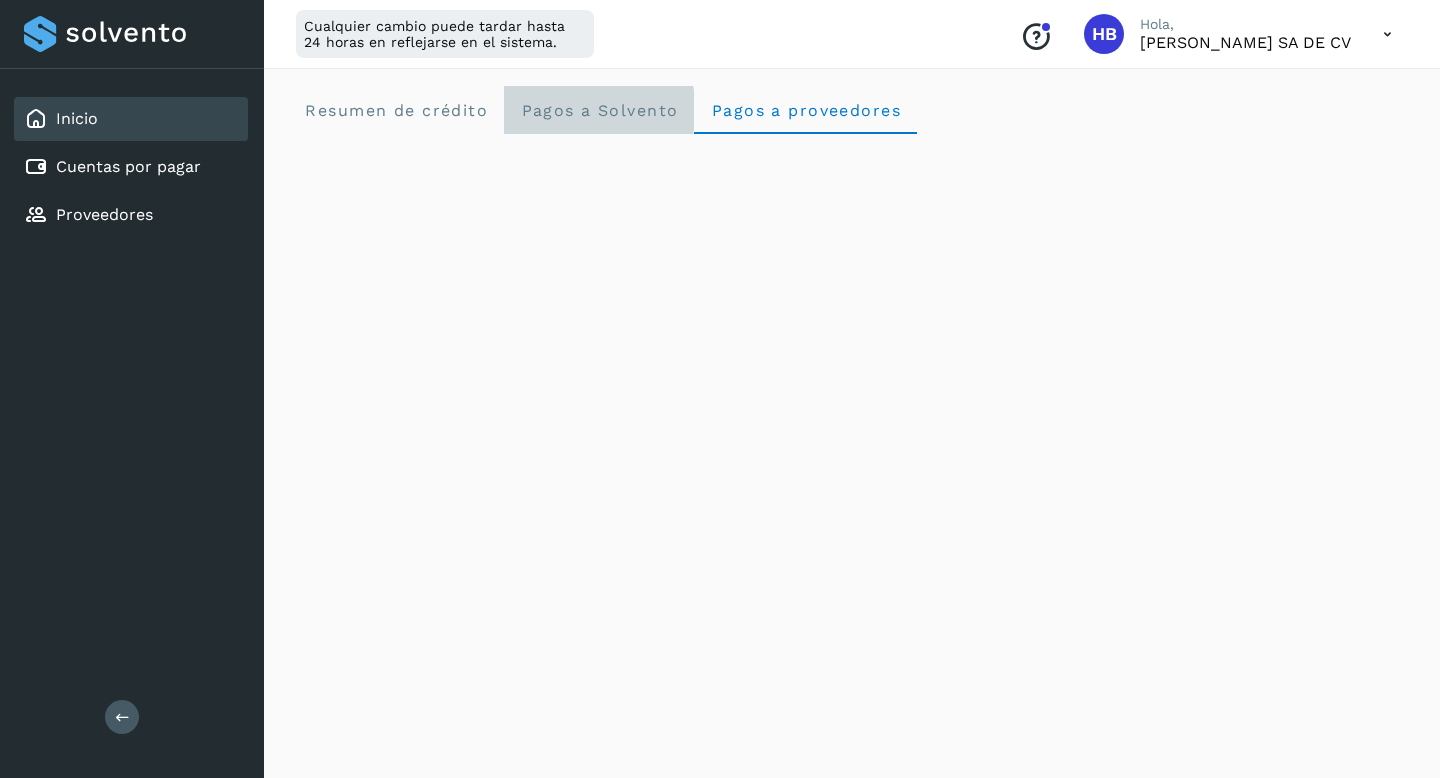 click on "Pagos a Solvento" 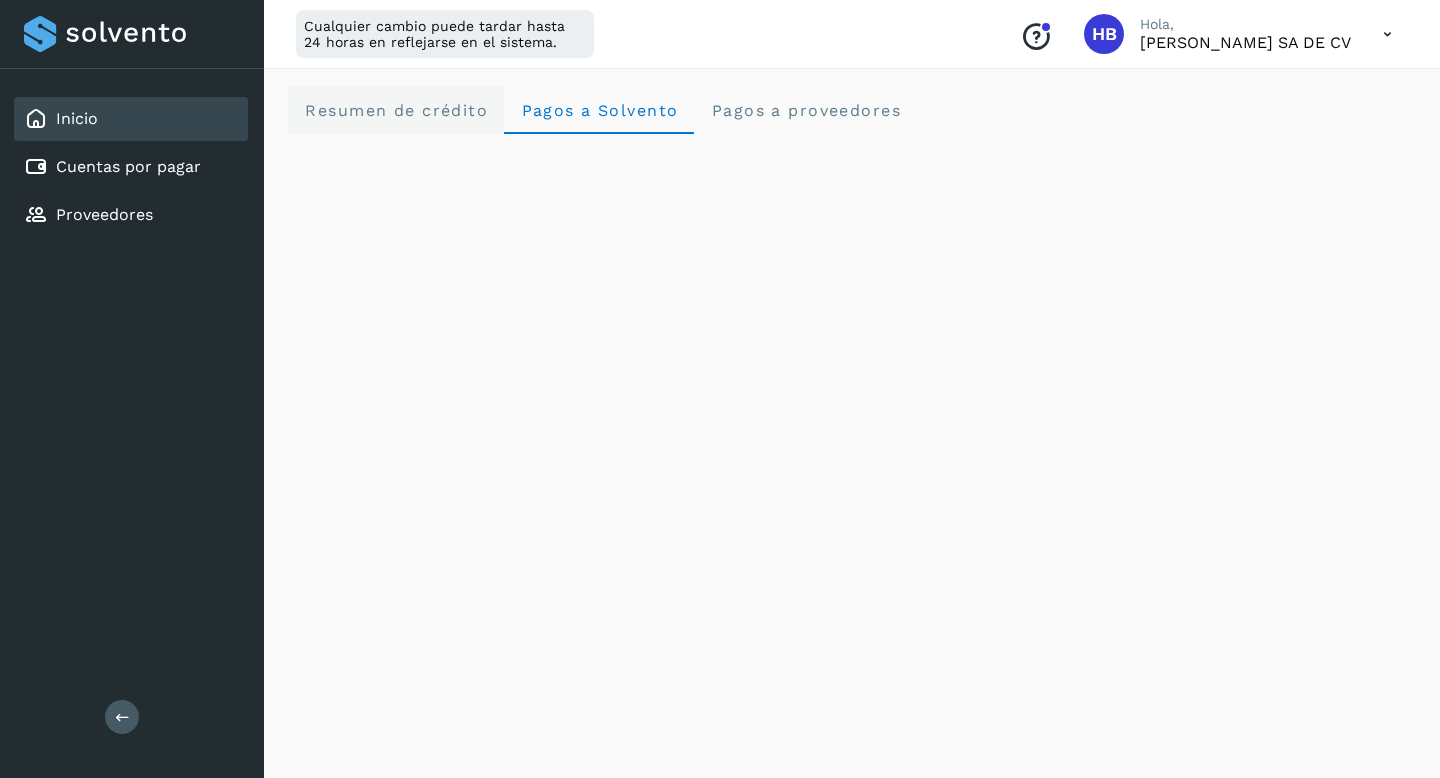 click on "Resumen de crédito" 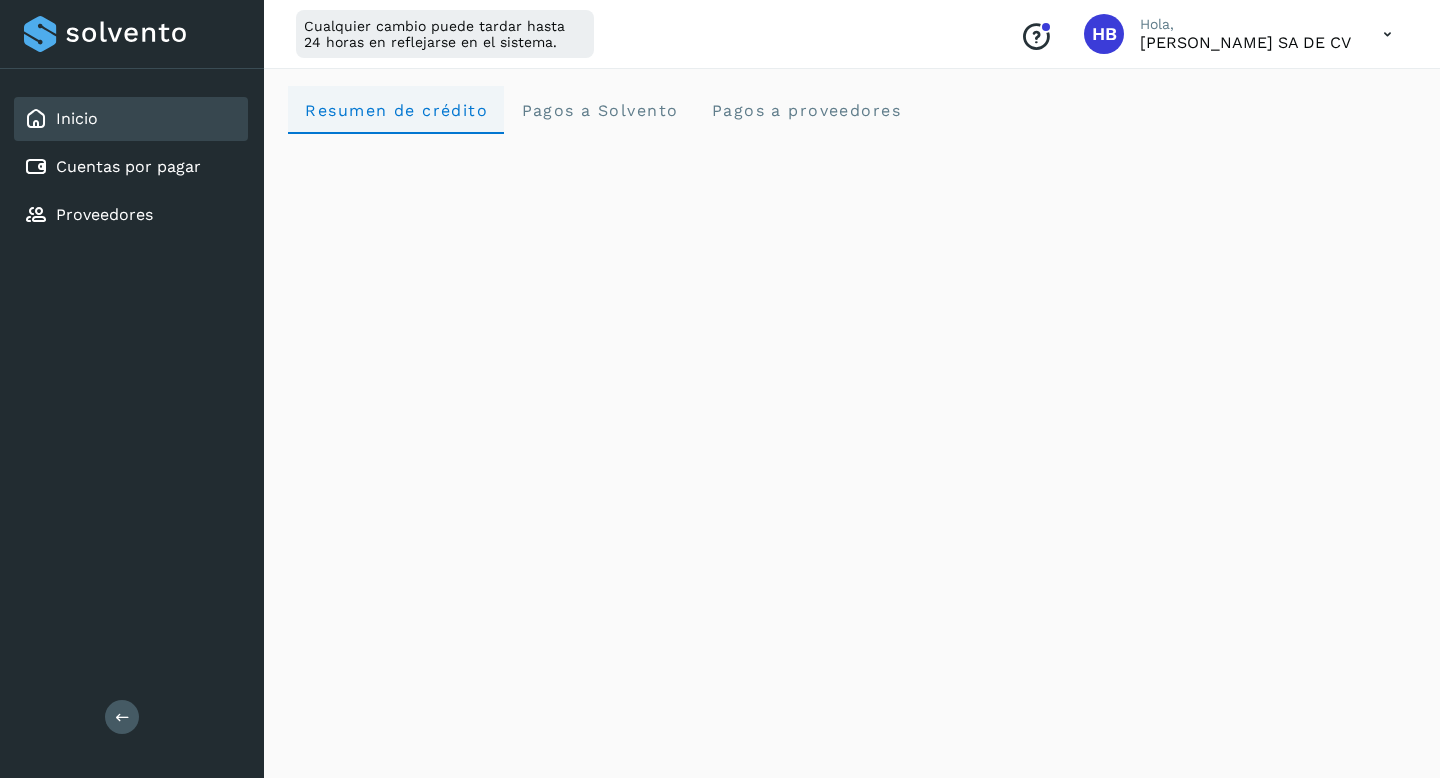 click on "Resumen de crédito" 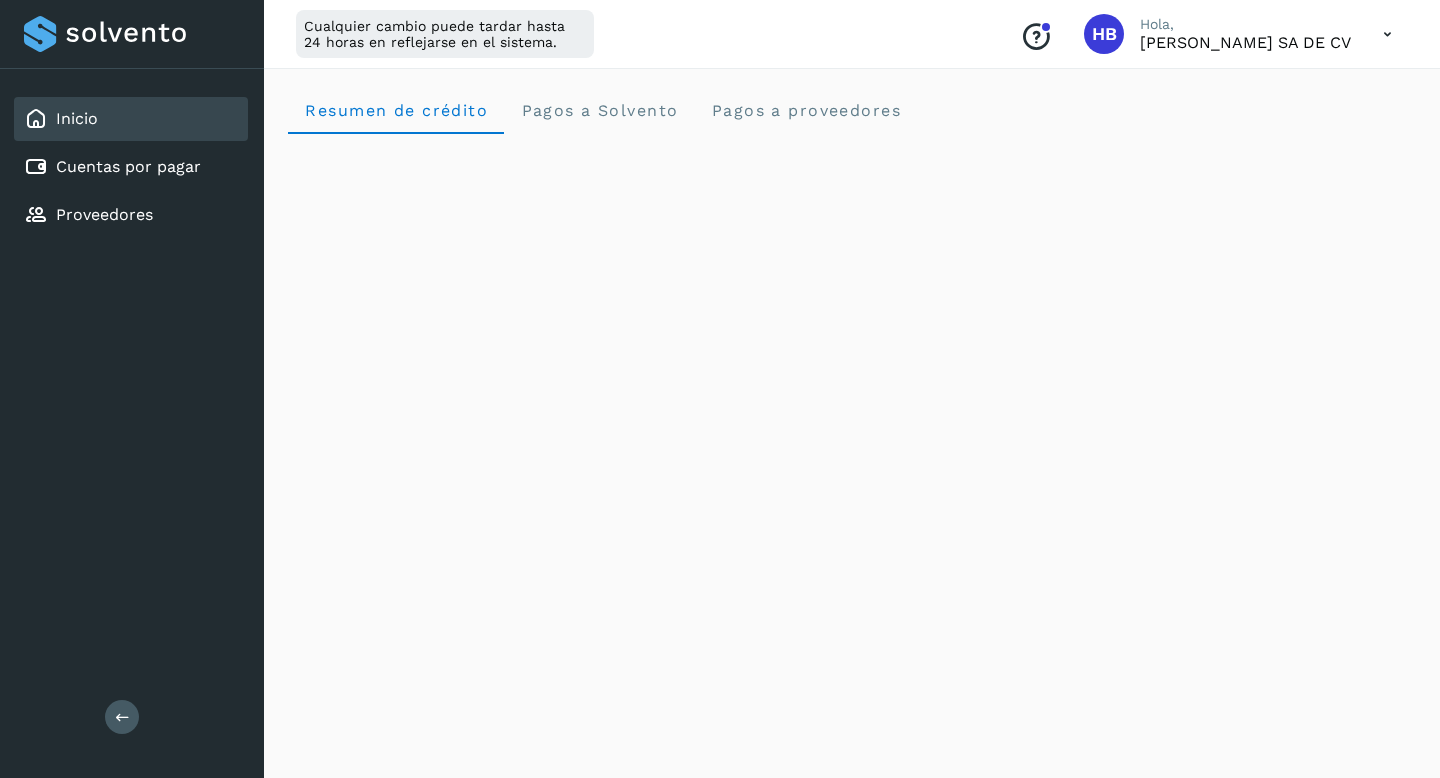 click on "Inicio" 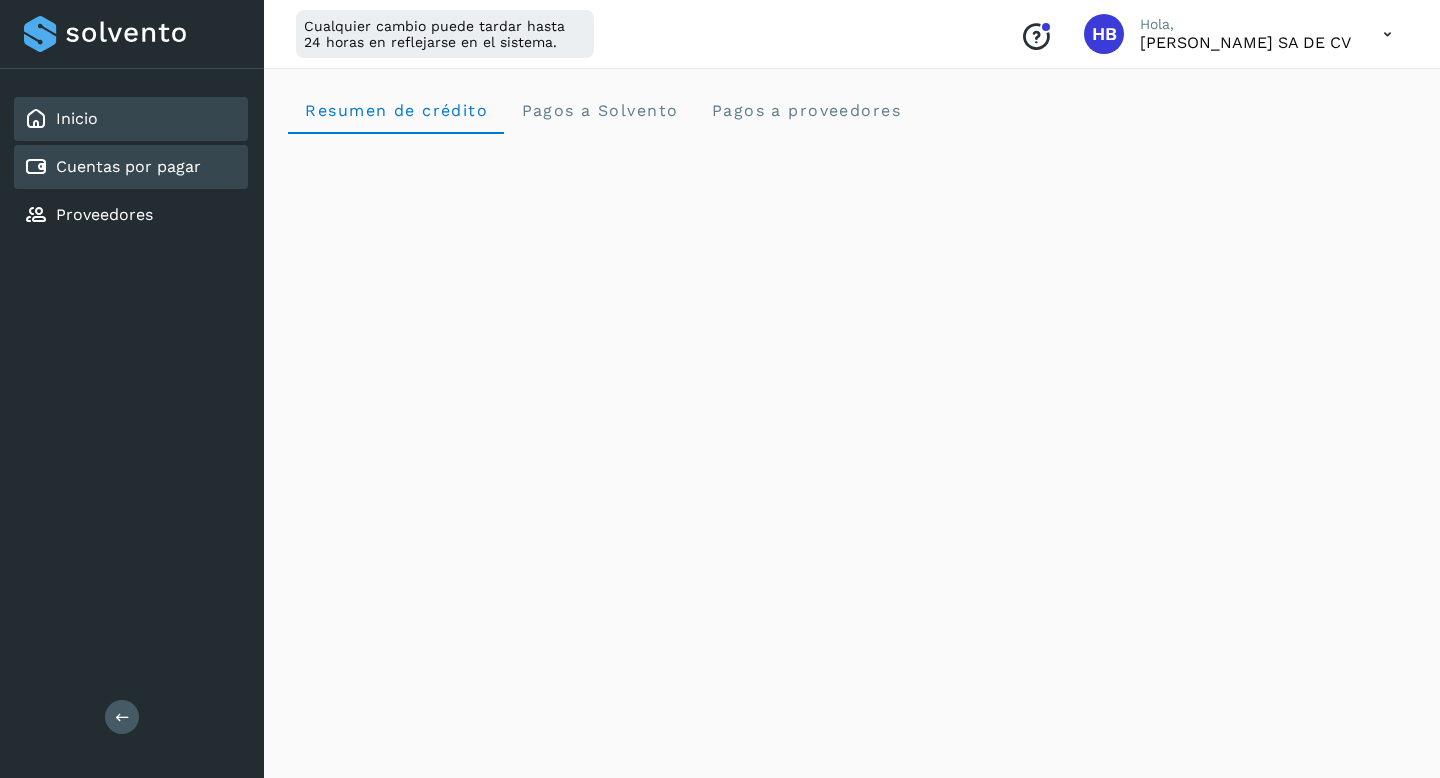 click on "Cuentas por pagar" 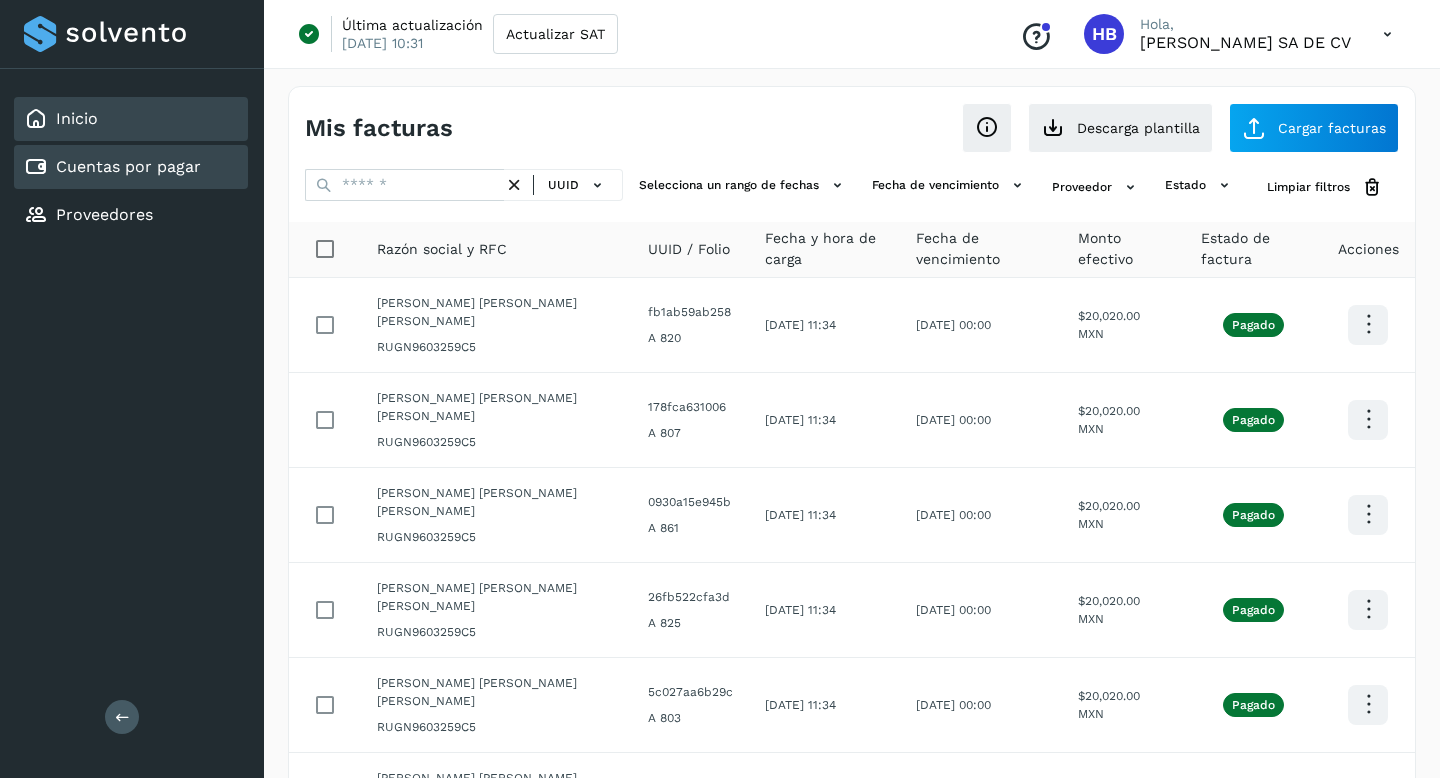 click on "Inicio" 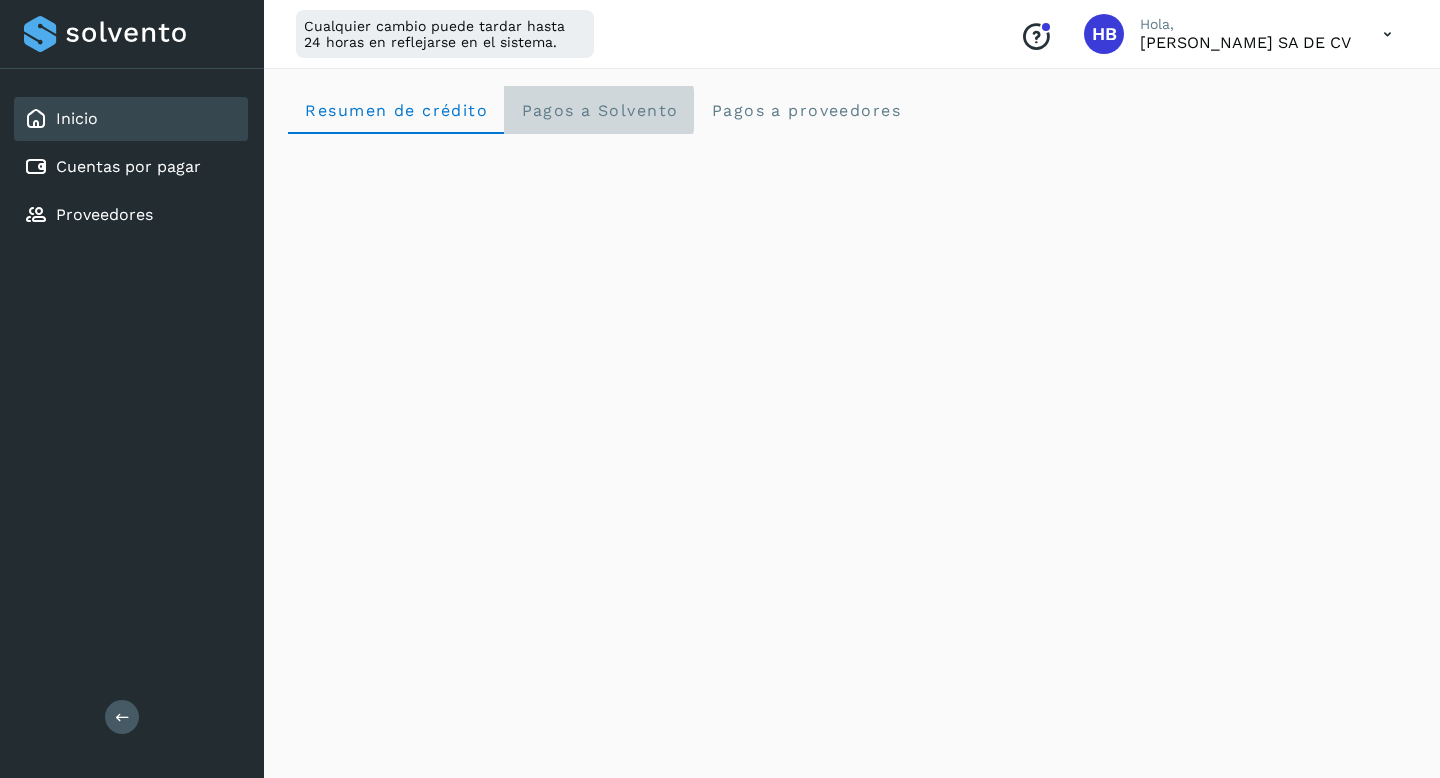 click on "Pagos a Solvento" 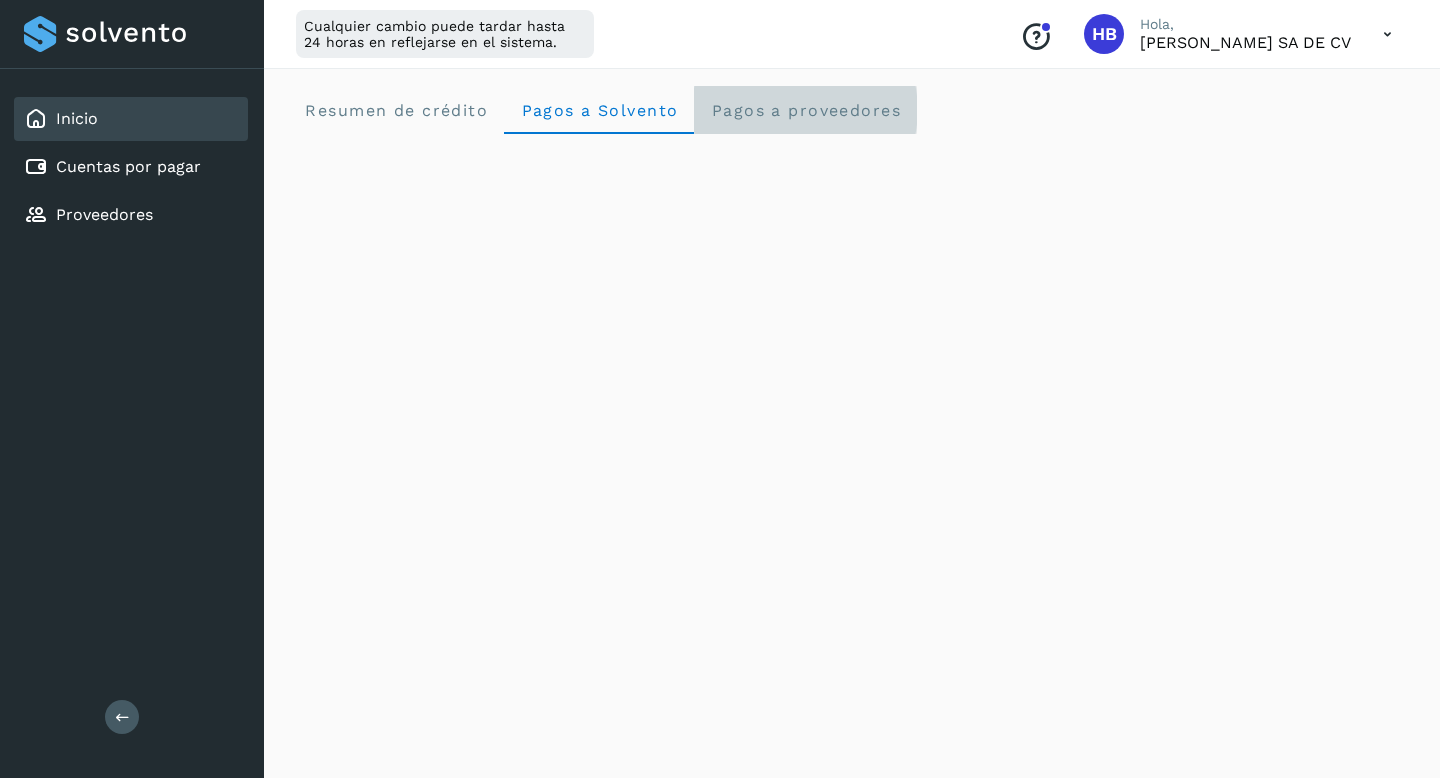 click on "Pagos a proveedores" 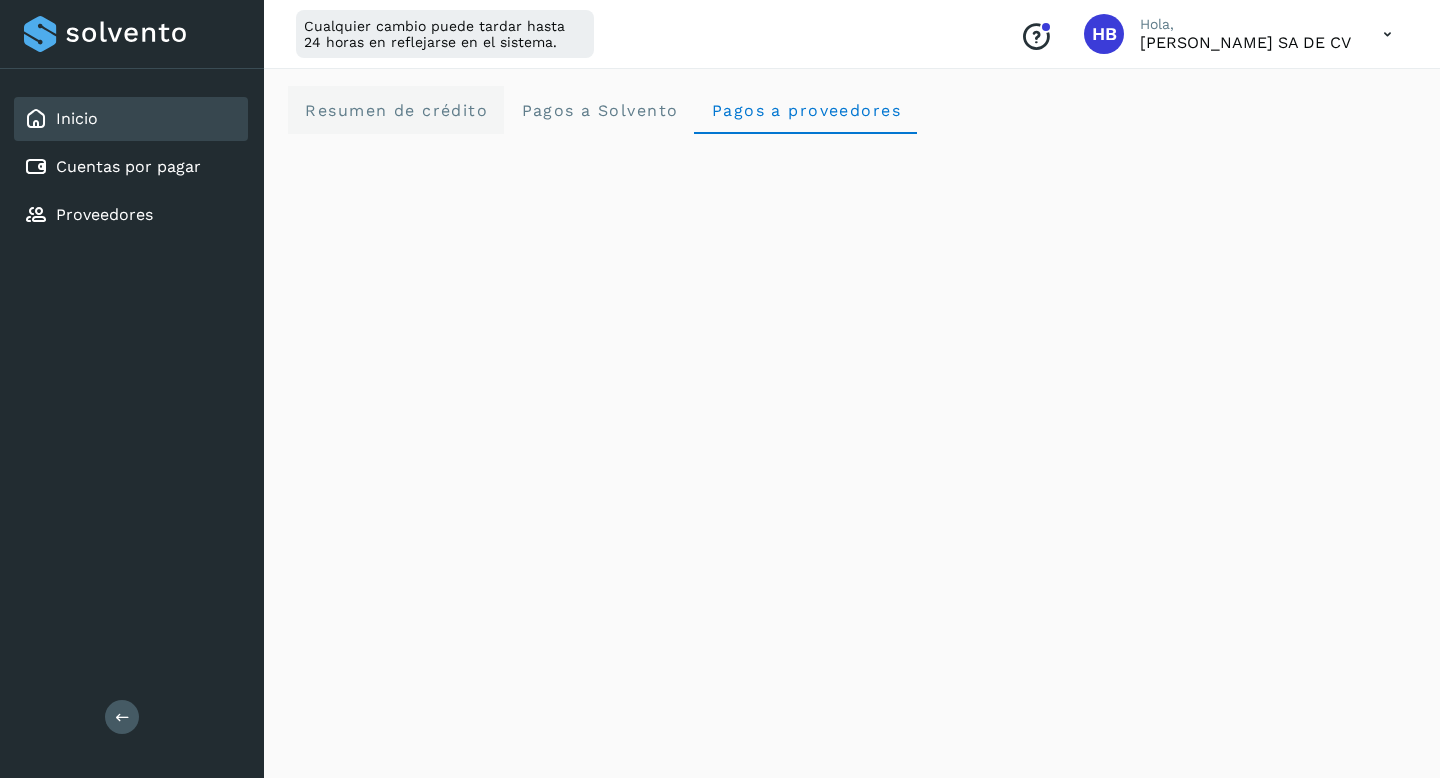 click on "Resumen de crédito" 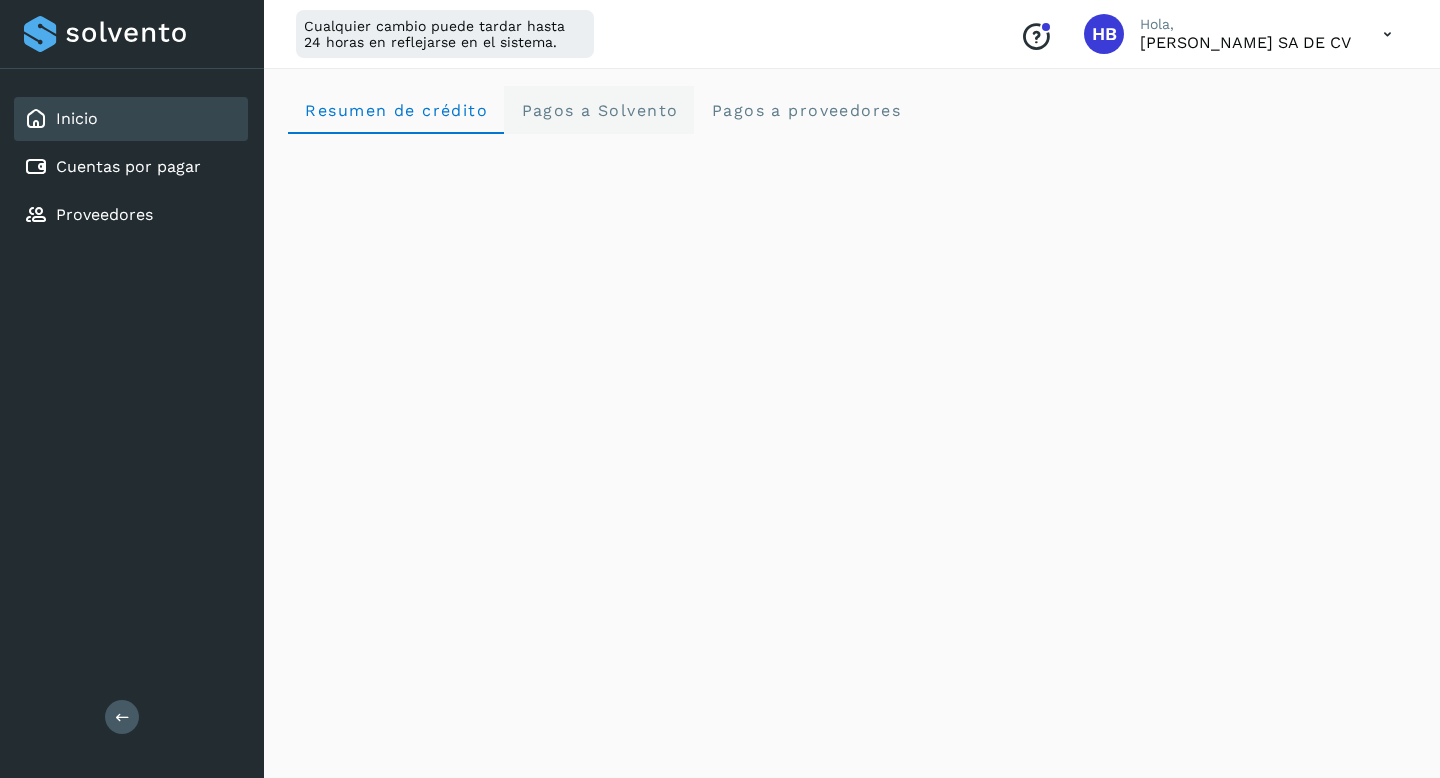 click on "Pagos a Solvento" 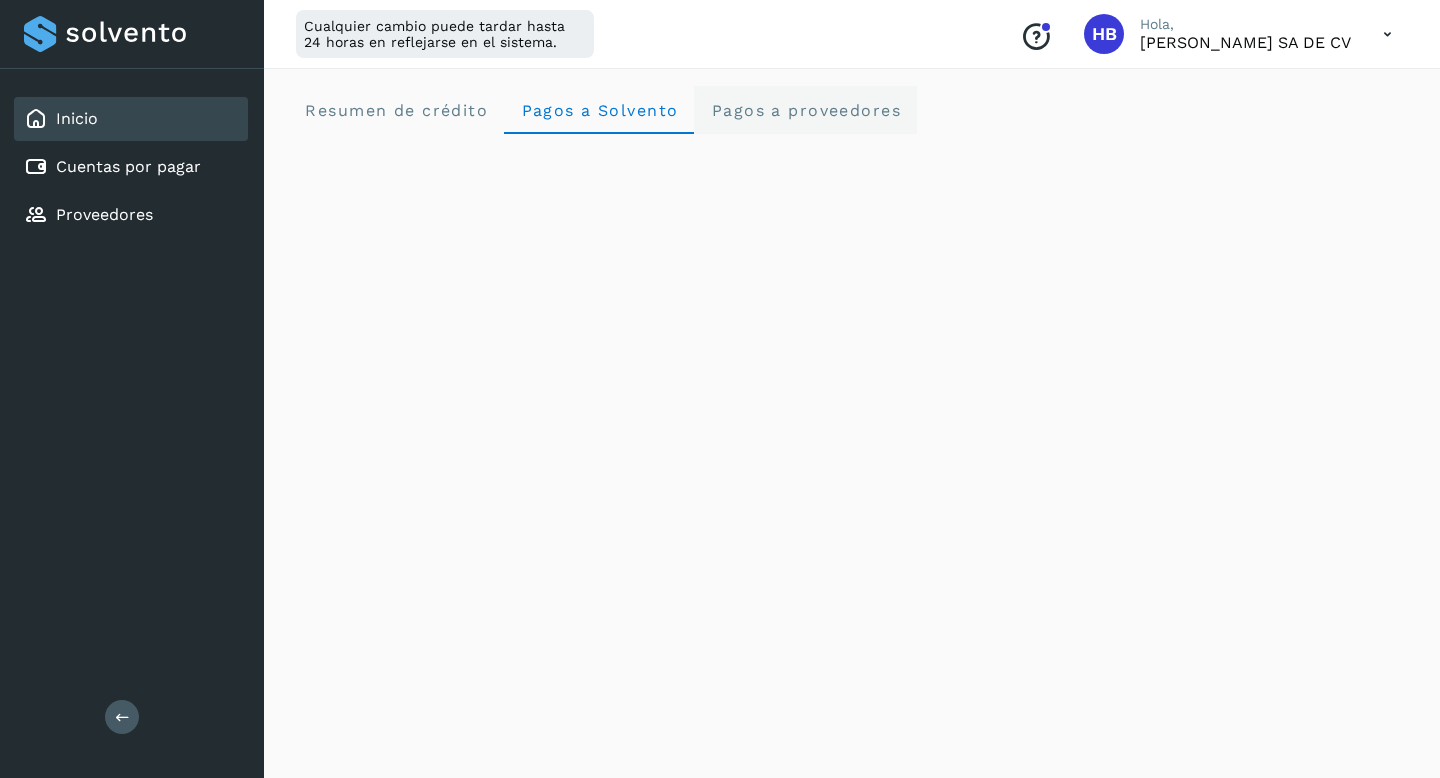 click on "Pagos a proveedores" 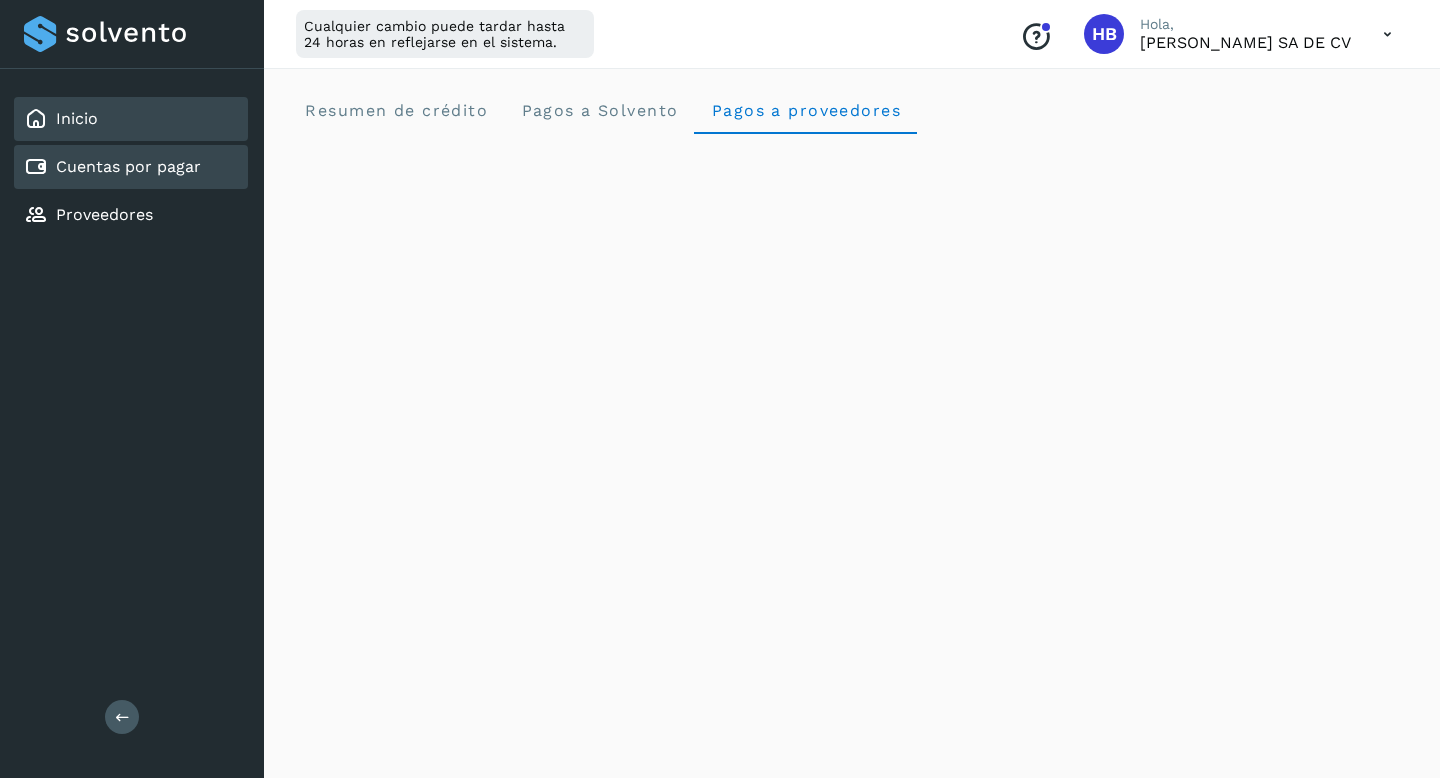 click on "Cuentas por pagar" at bounding box center [128, 166] 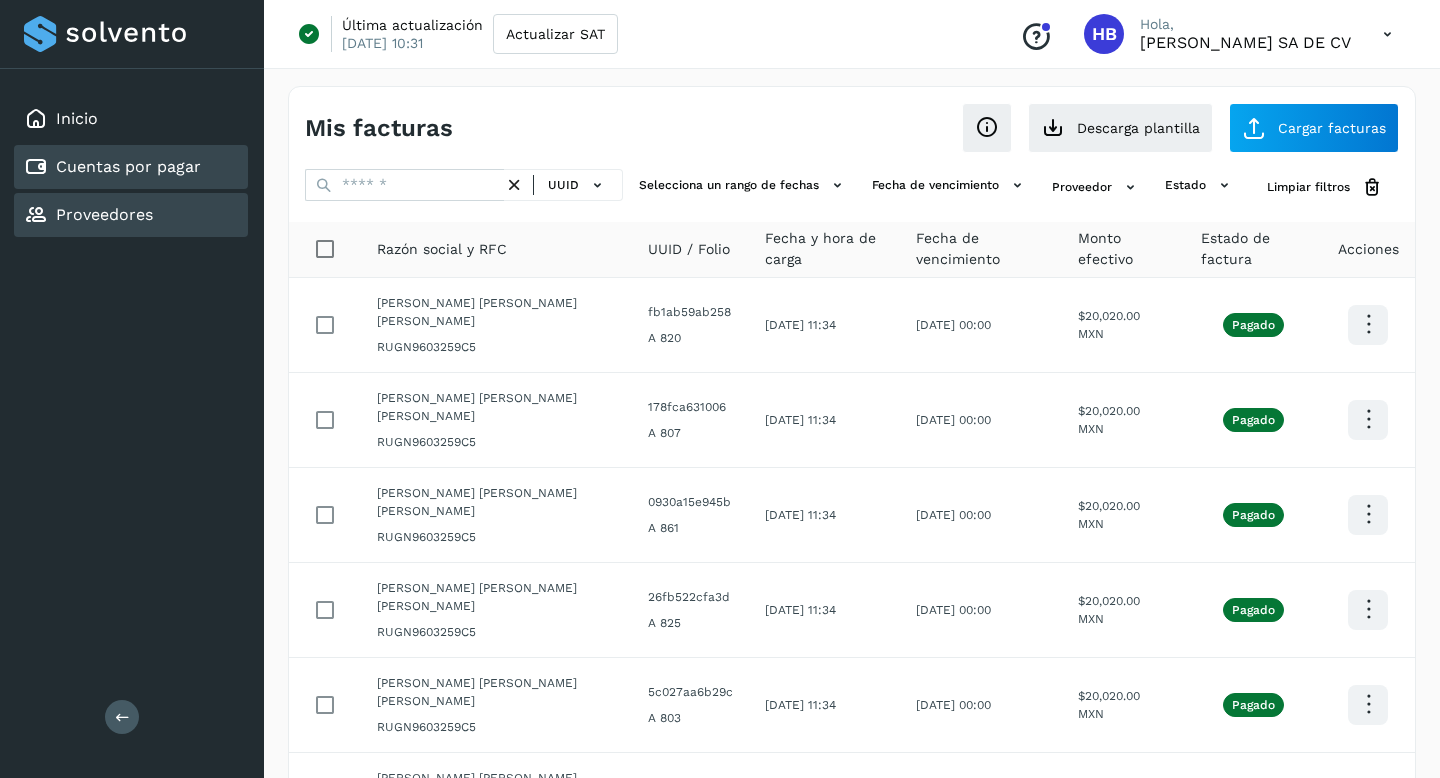click on "Proveedores" at bounding box center (104, 214) 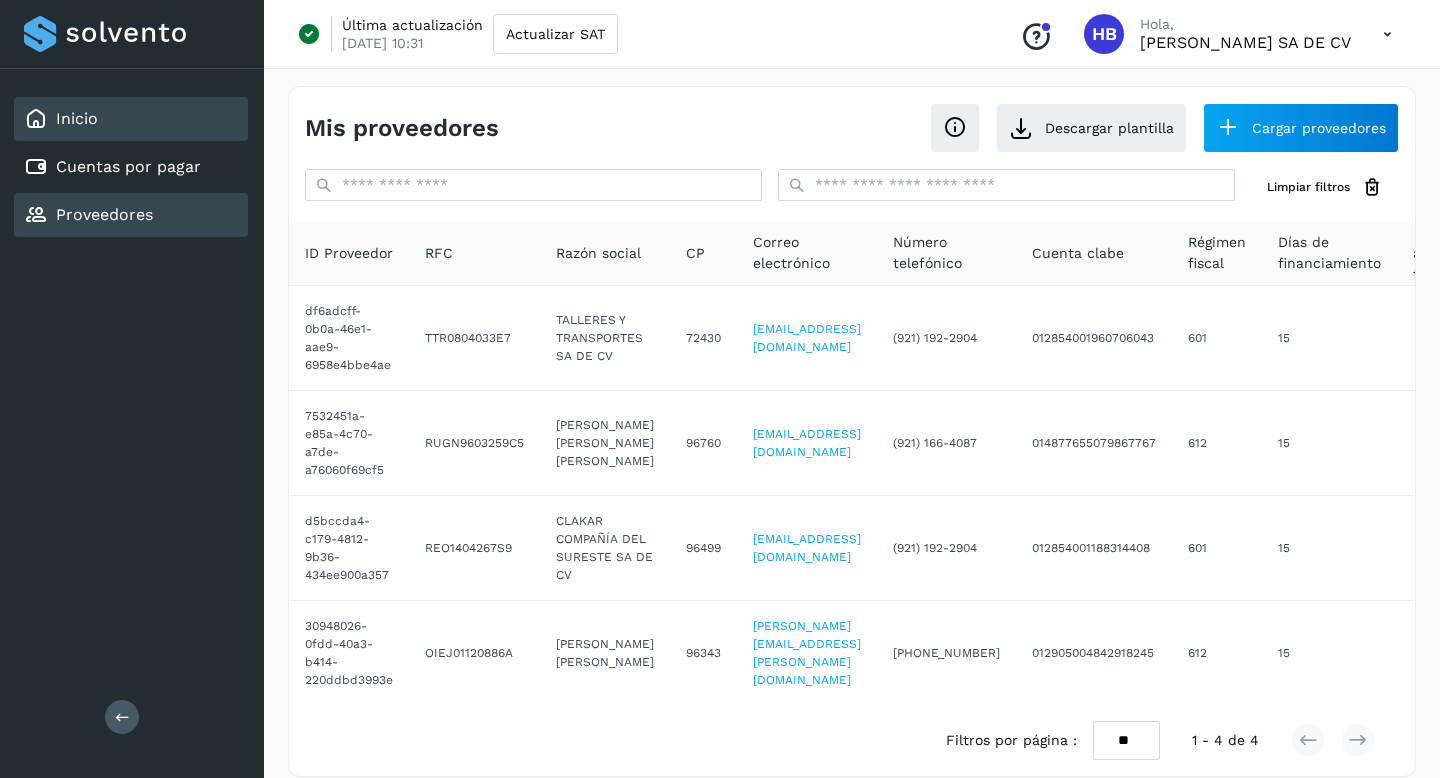 click on "Inicio" 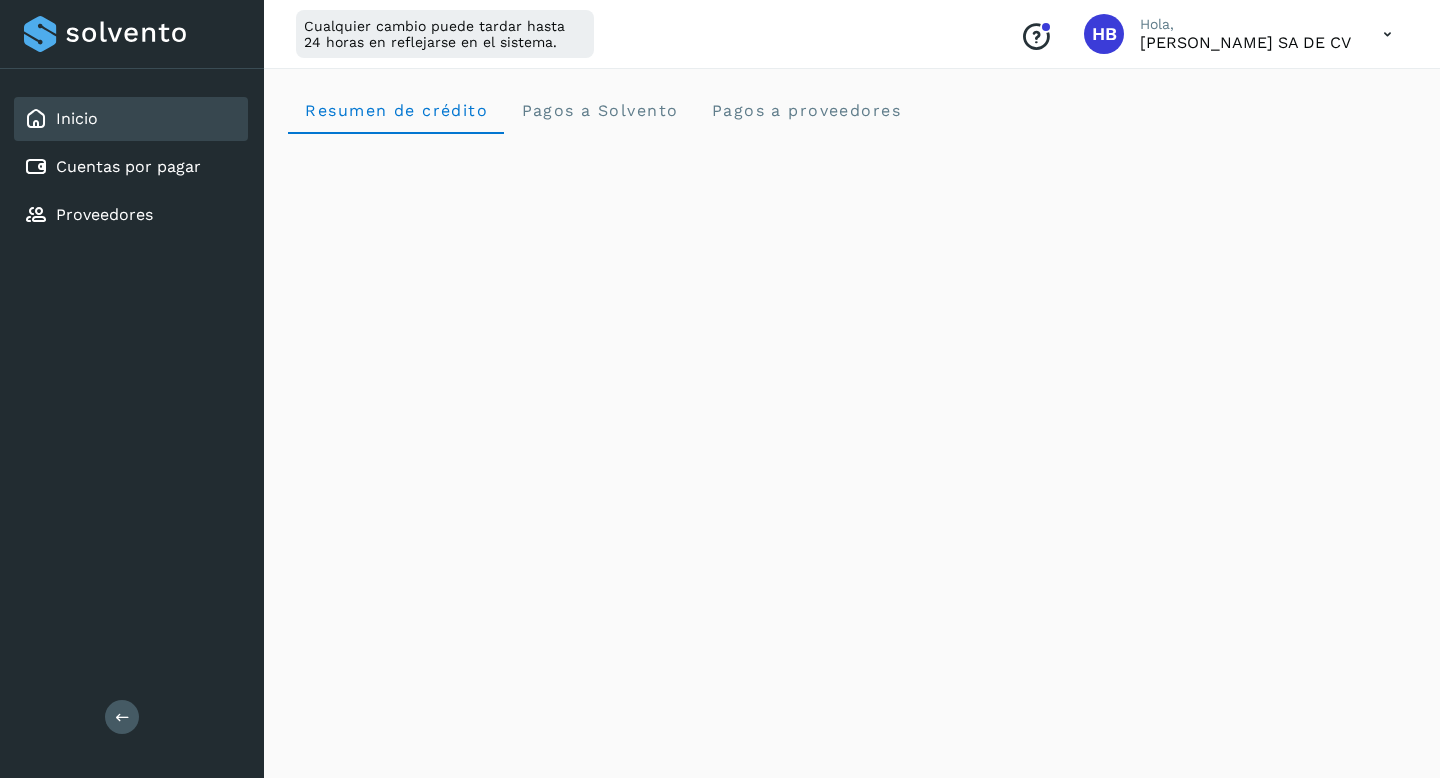 click at bounding box center [1387, 34] 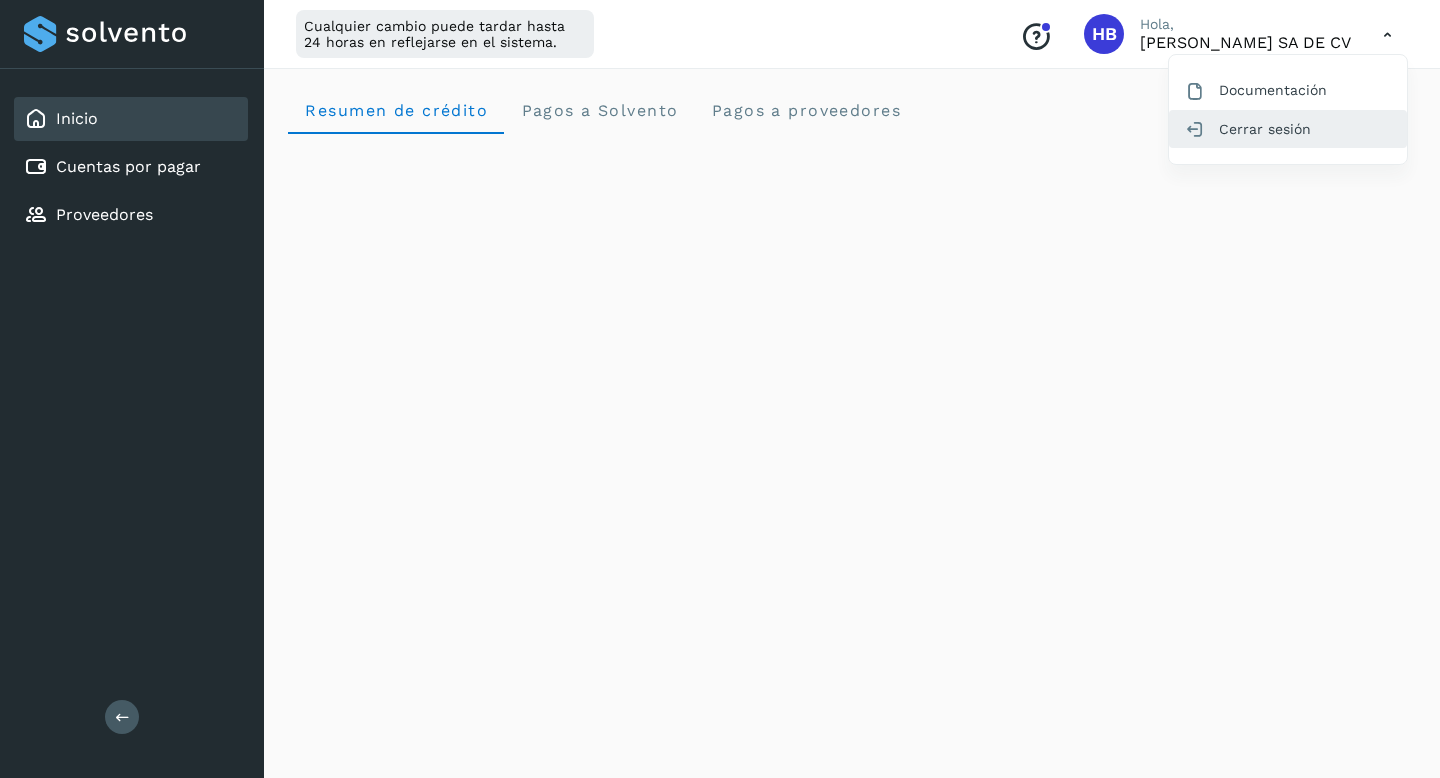 click on "Cerrar sesión" 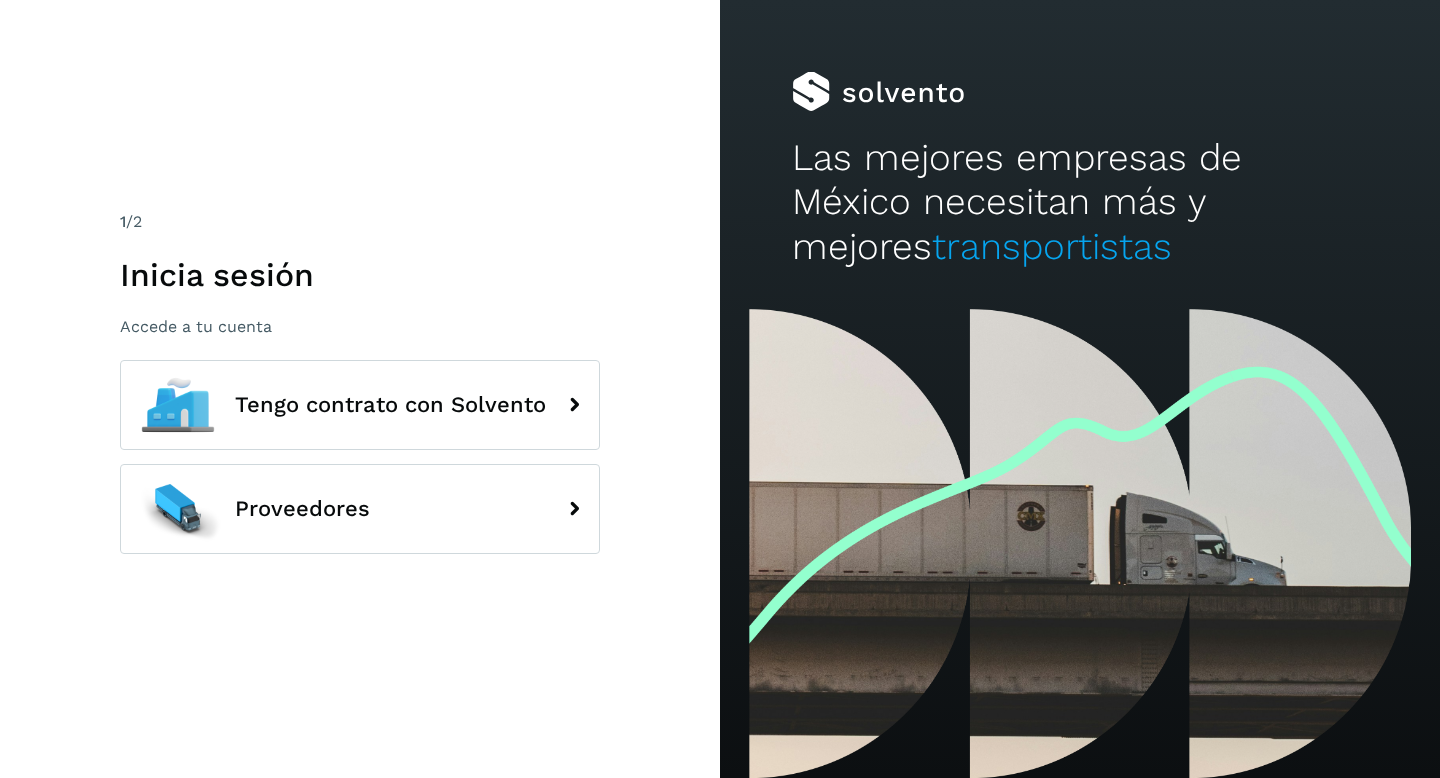 scroll, scrollTop: 0, scrollLeft: 0, axis: both 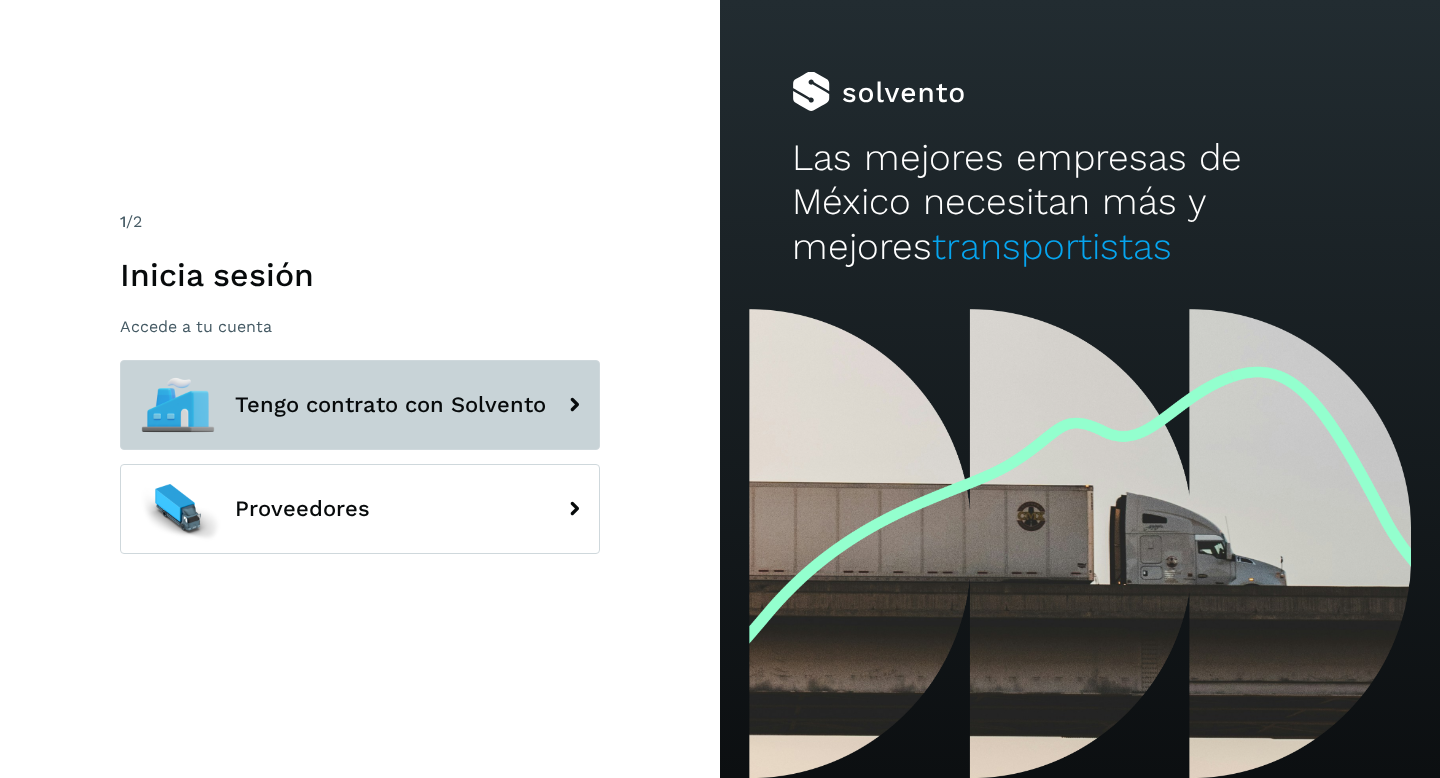 click on "Tengo contrato con Solvento" 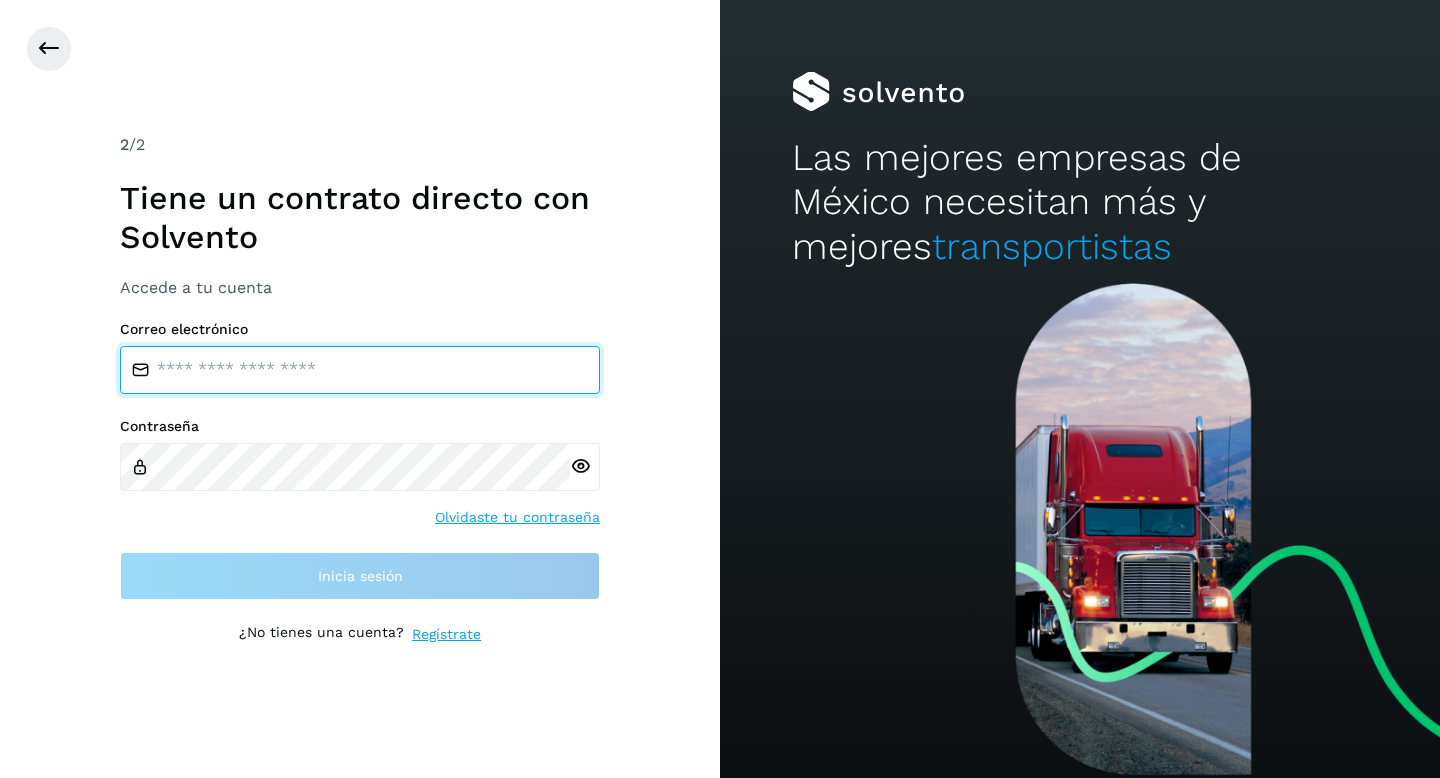click at bounding box center [360, 370] 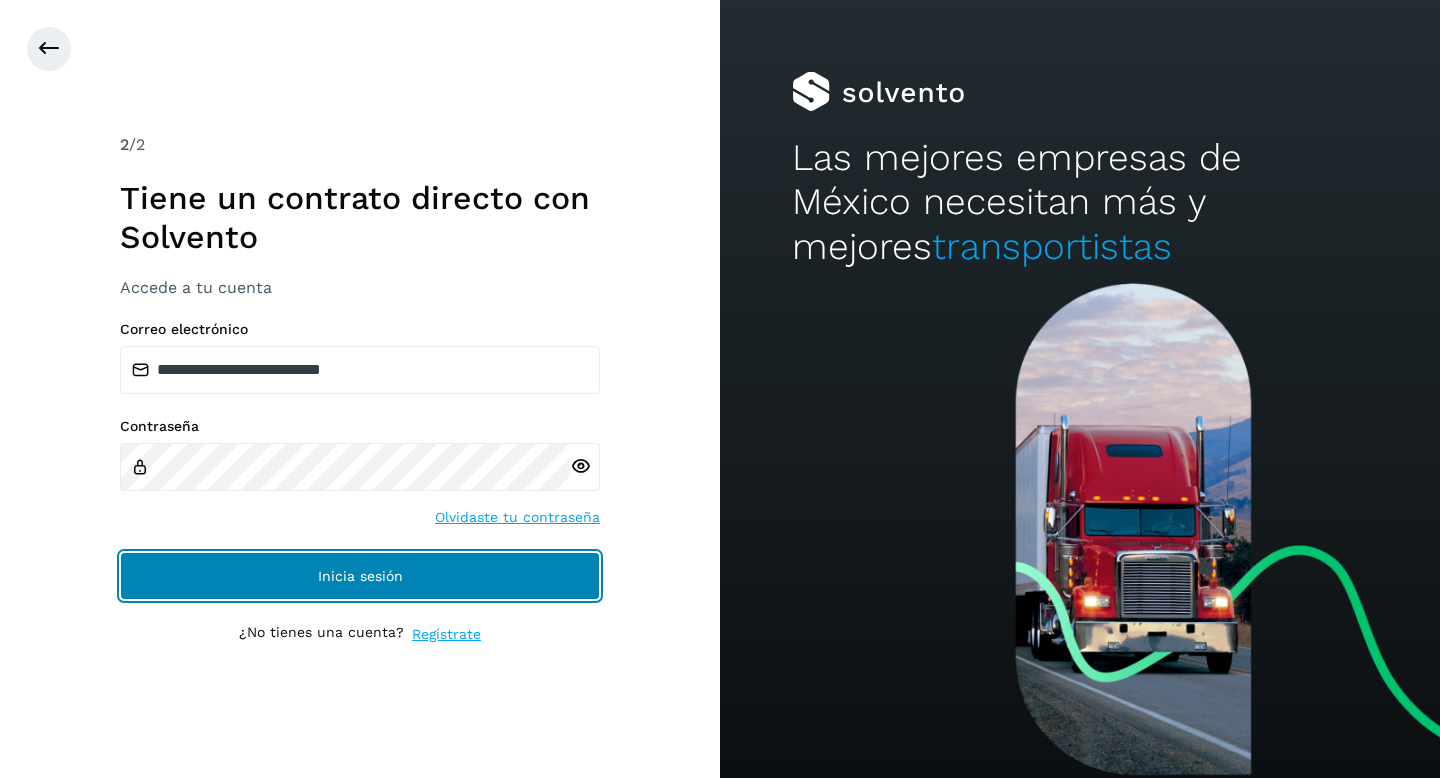 click on "Inicia sesión" 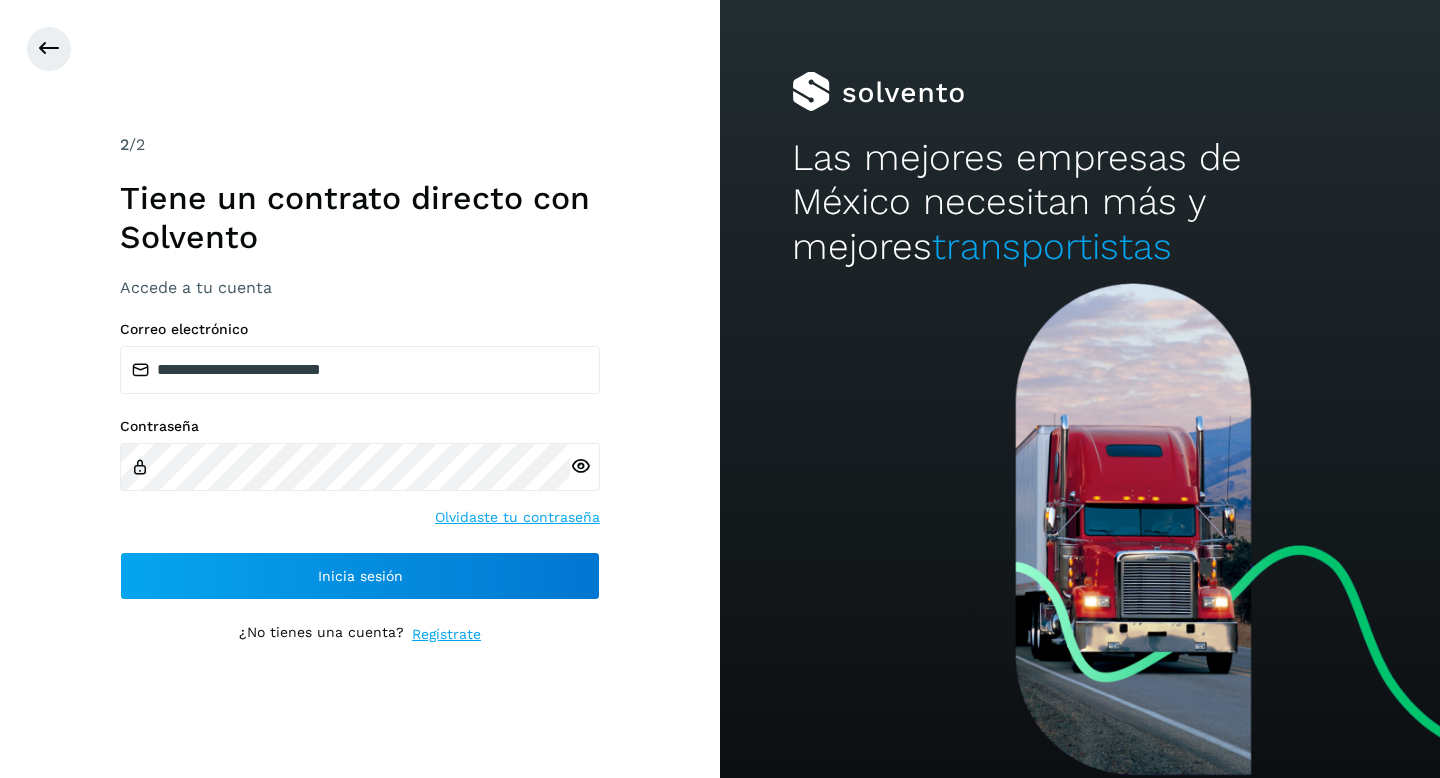 click at bounding box center [580, 466] 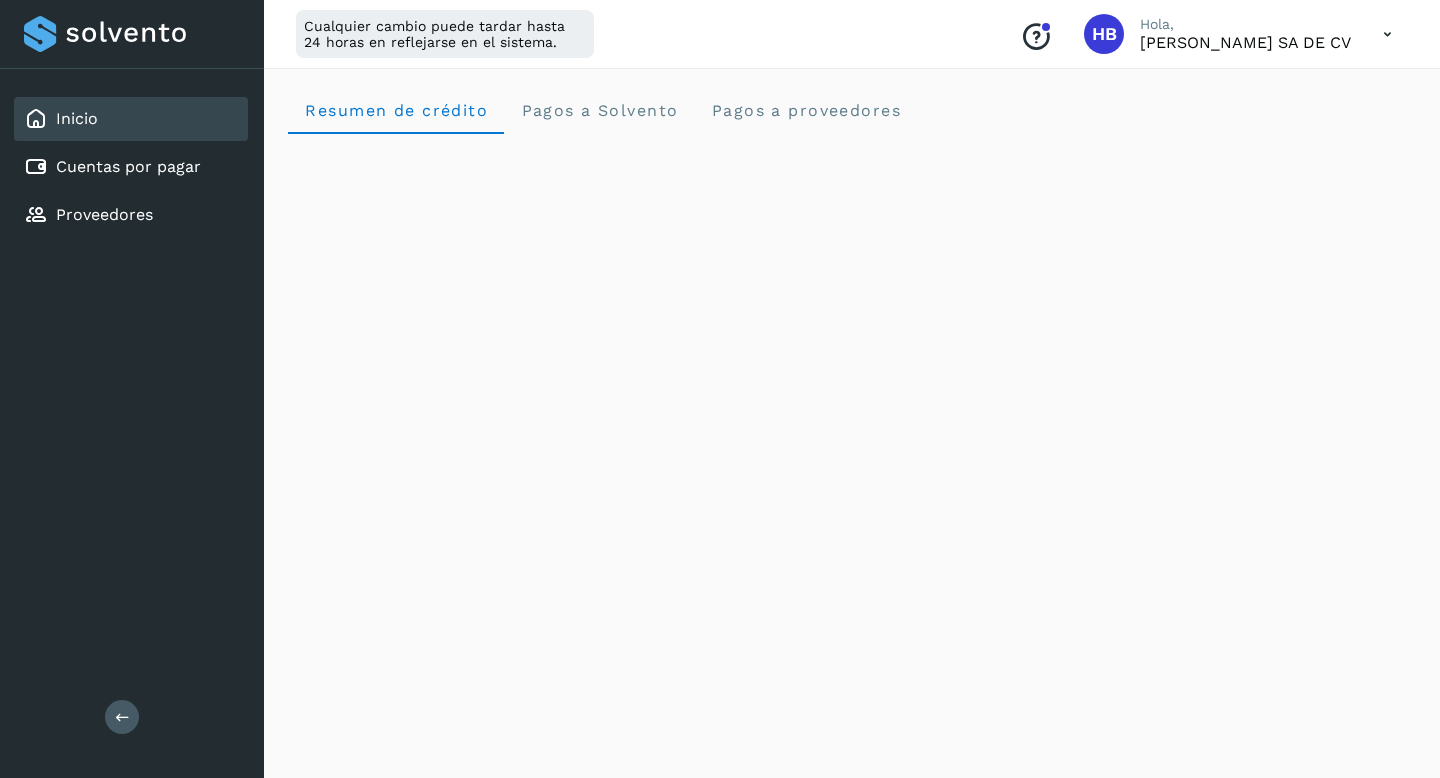 click on "Inicio" 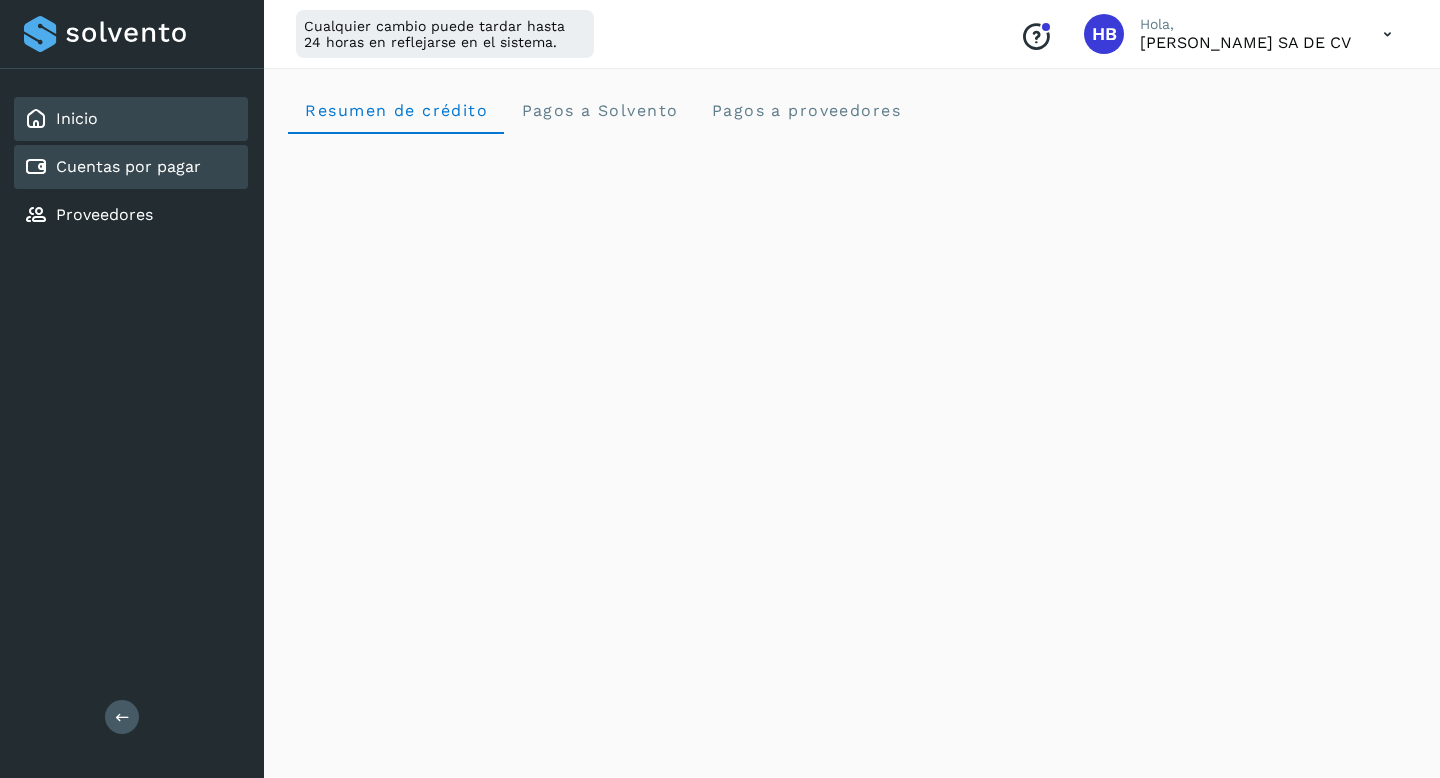 click on "Cuentas por pagar" at bounding box center (128, 166) 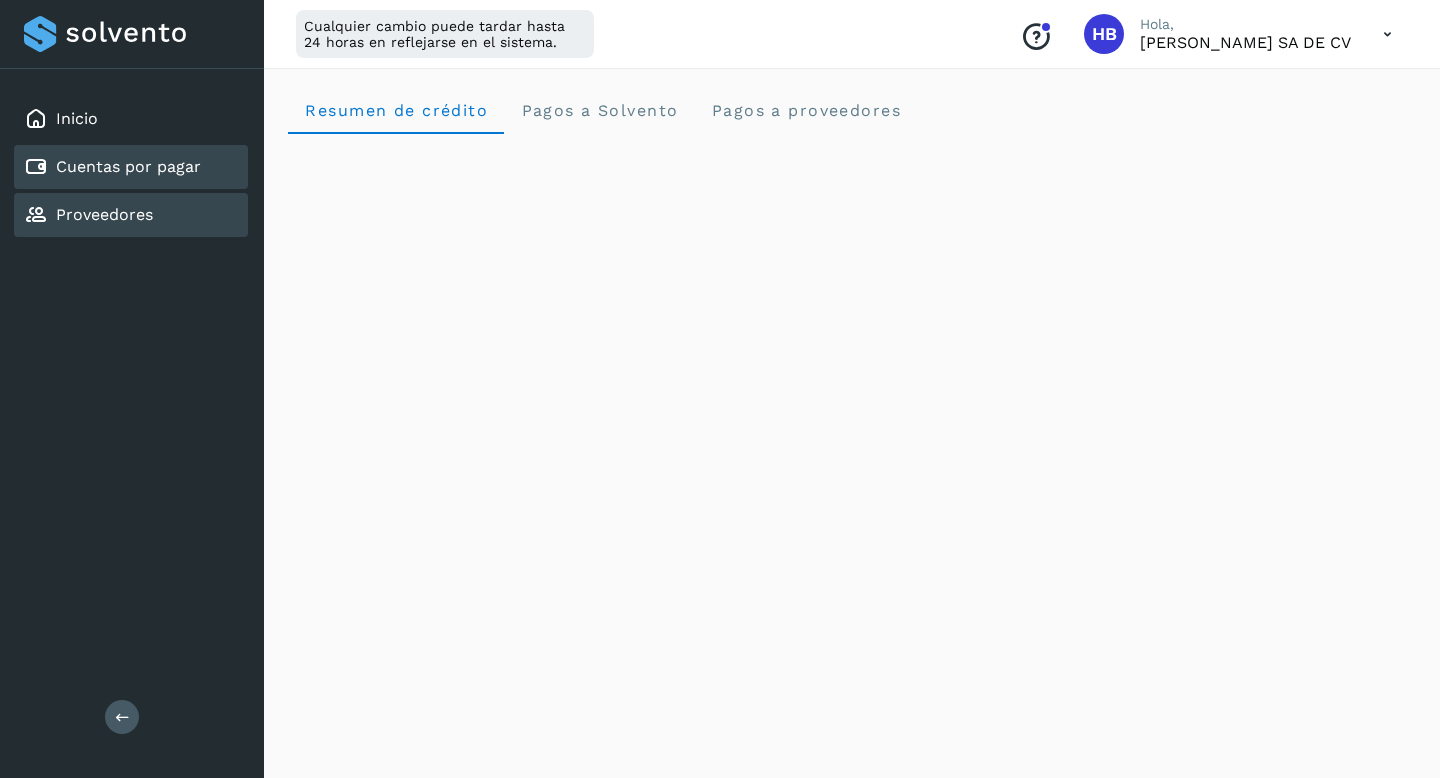 click on "Proveedores" at bounding box center (104, 214) 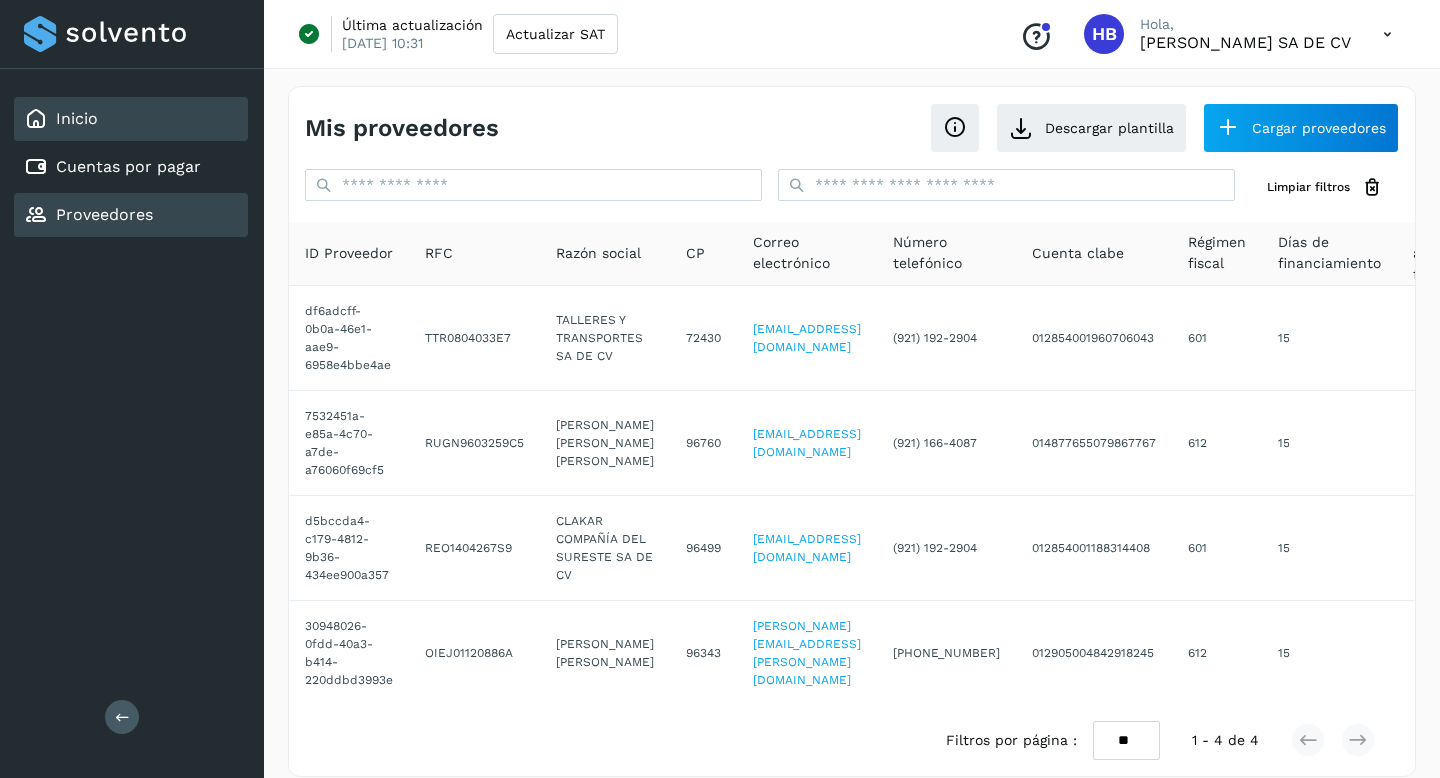 click on "Inicio" 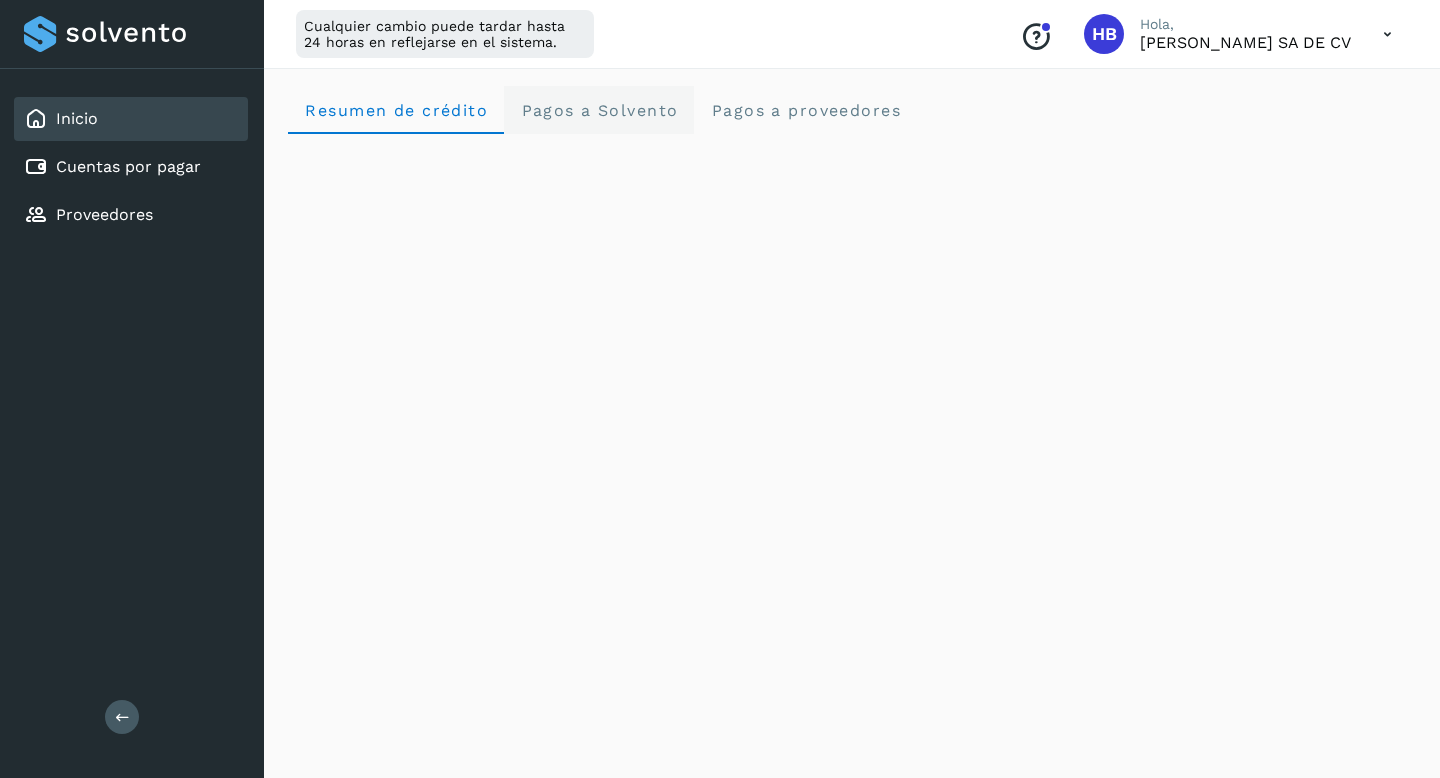 click on "Pagos a Solvento" 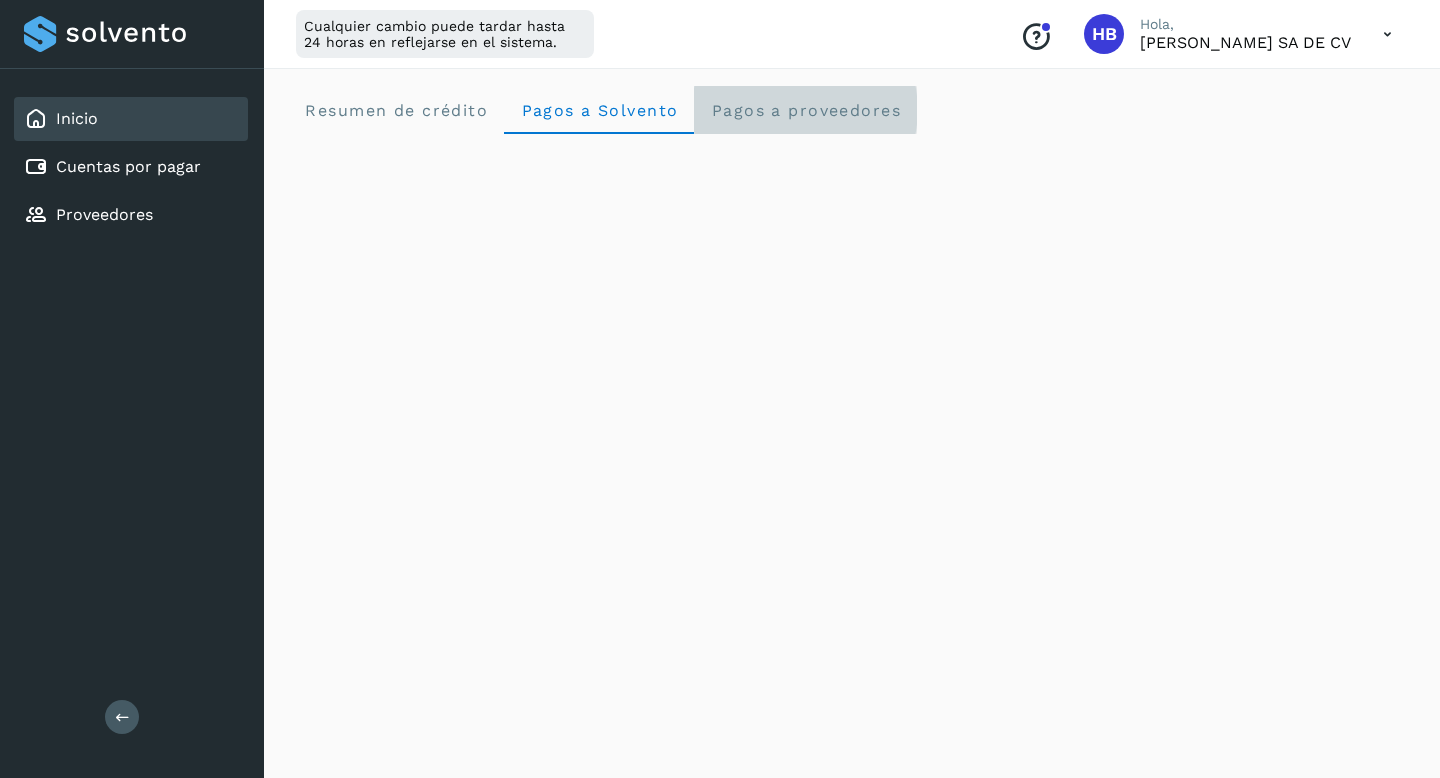 click on "Pagos a proveedores" 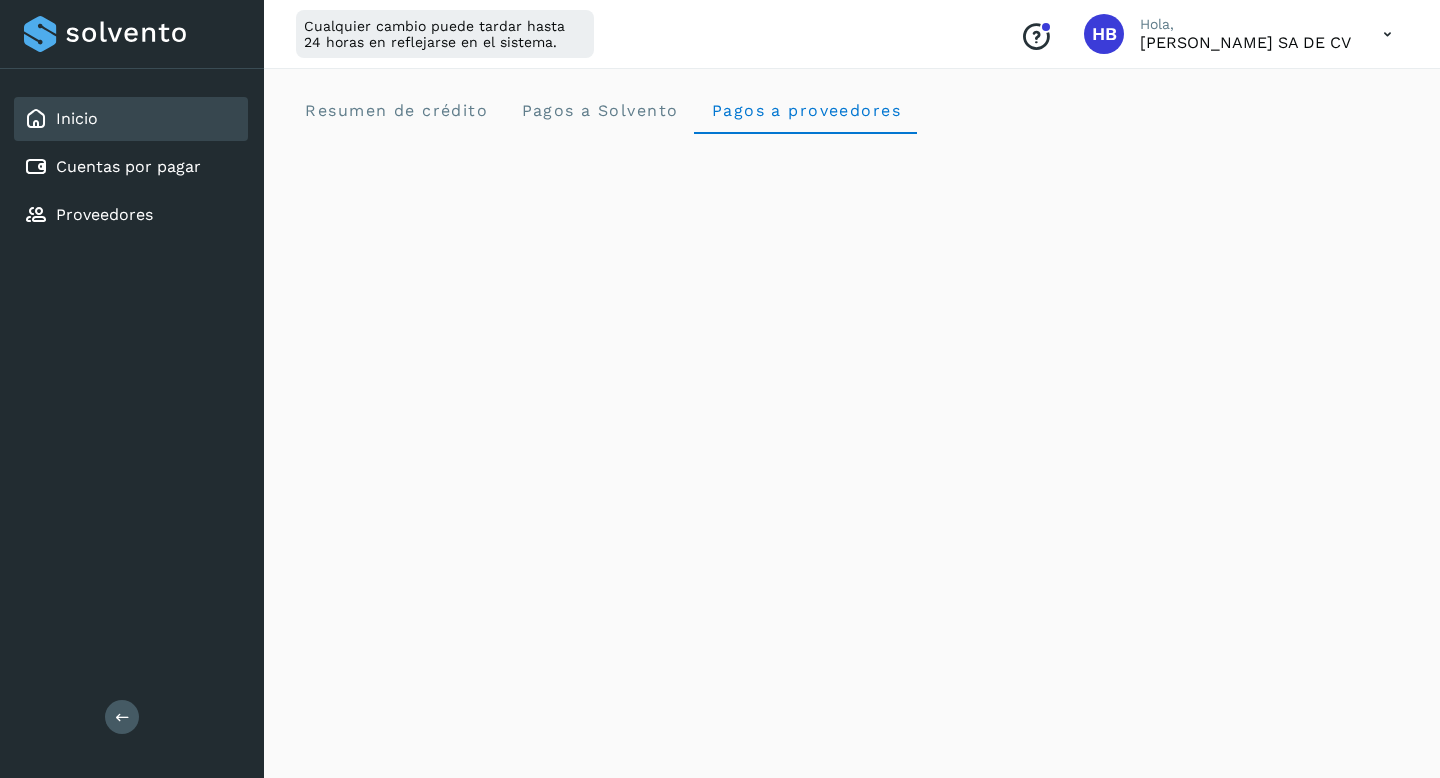 type 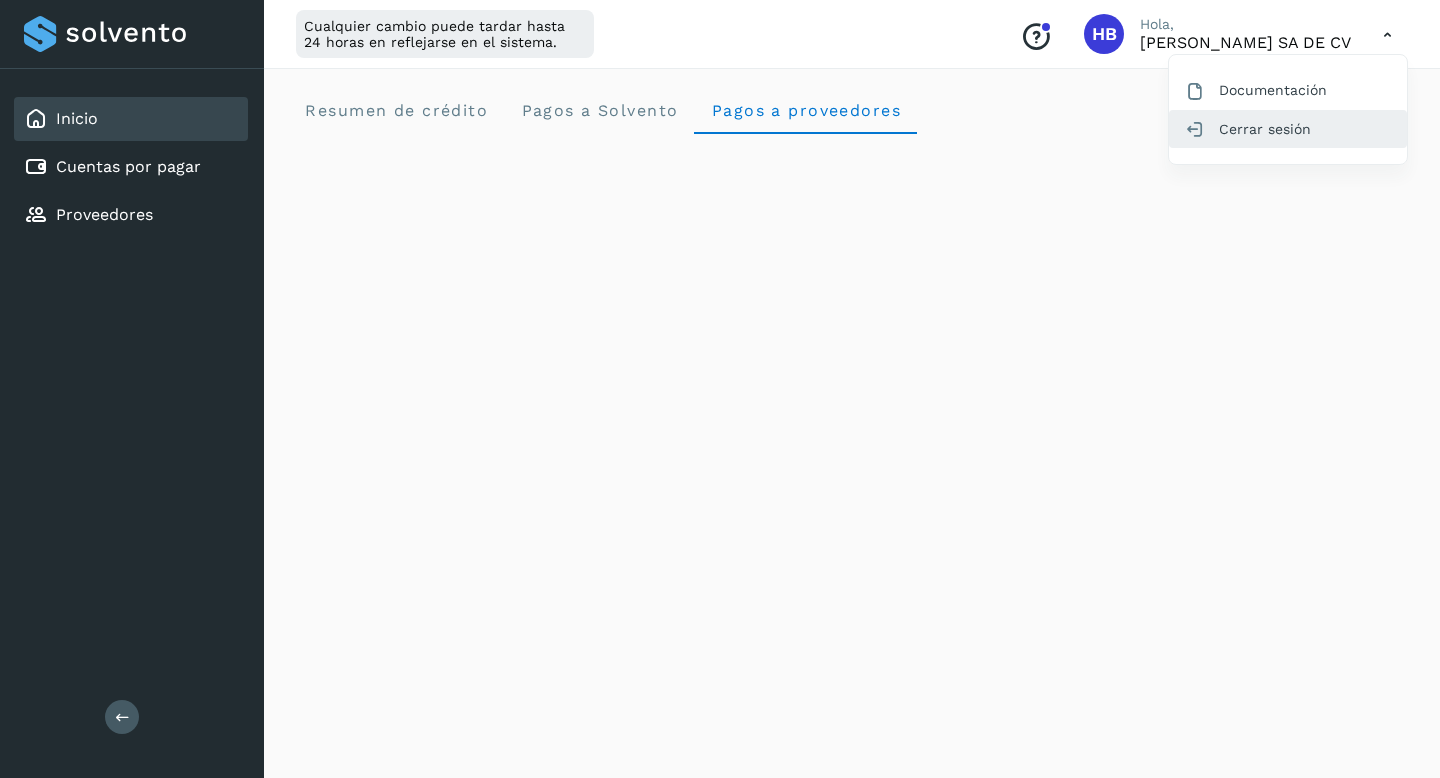 click on "Cerrar sesión" 